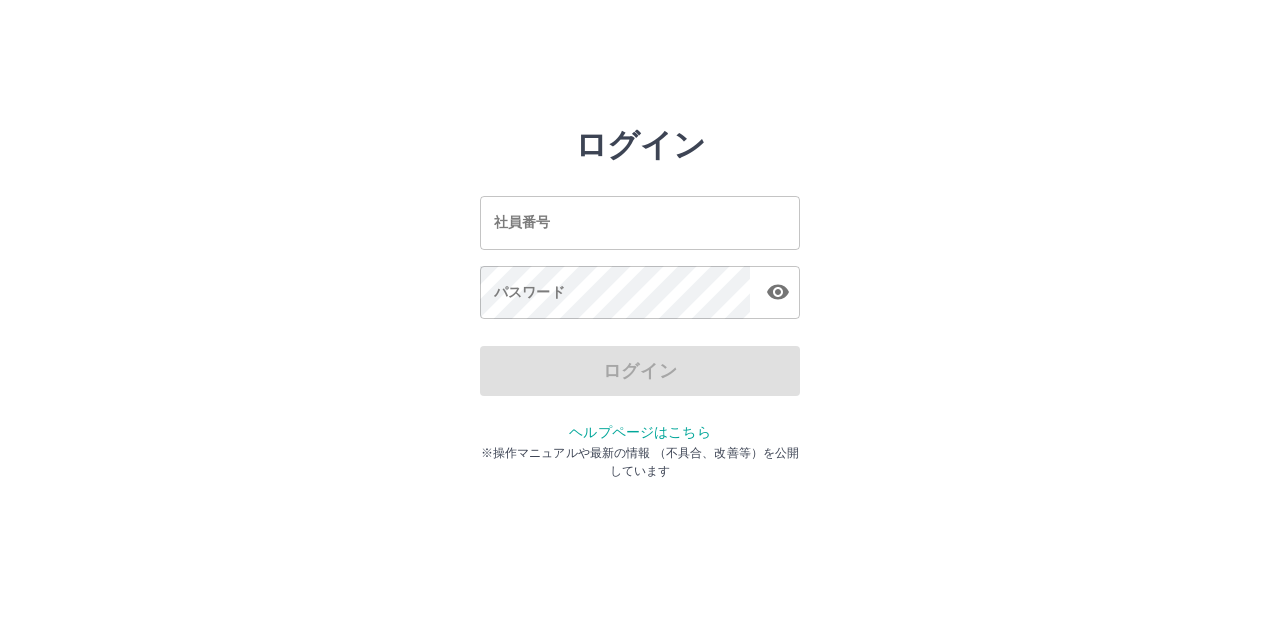 scroll, scrollTop: 0, scrollLeft: 0, axis: both 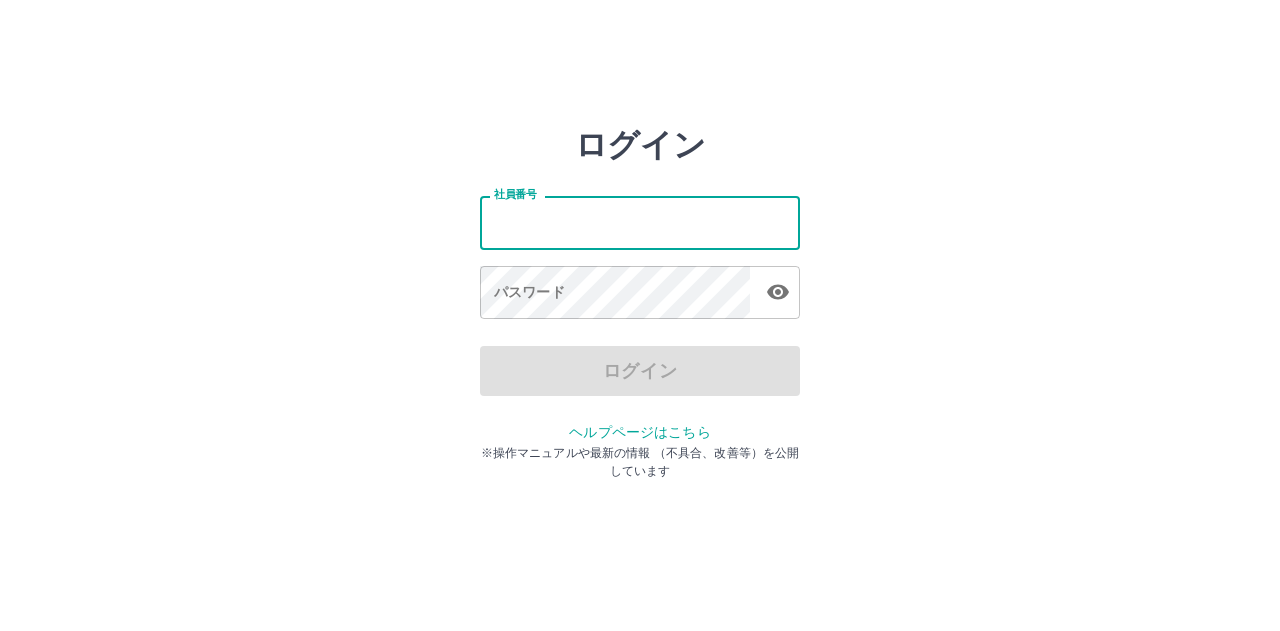 click on "社員番号" at bounding box center [640, 222] 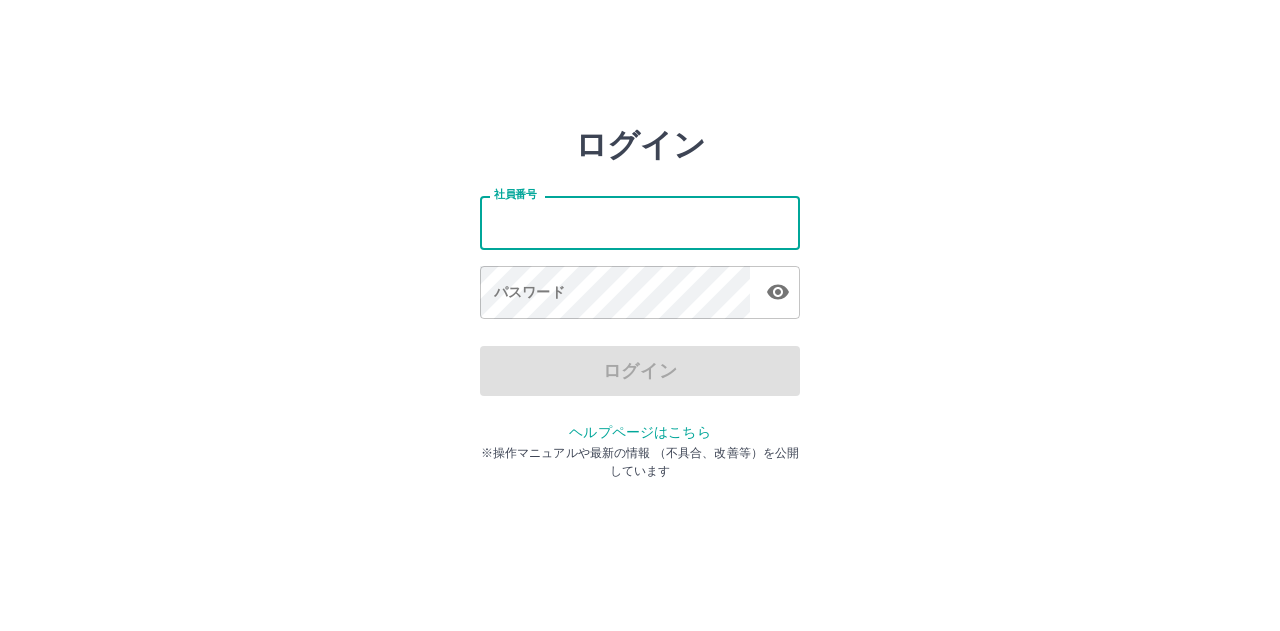 type on "*******" 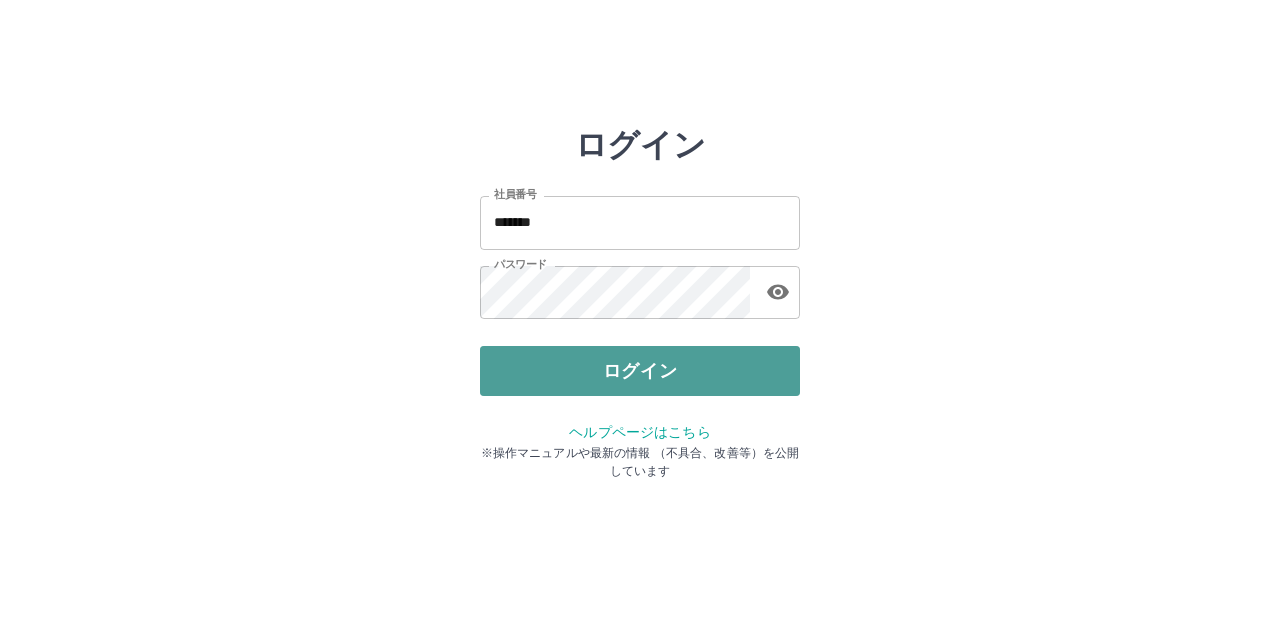 click on "ログイン" at bounding box center (640, 371) 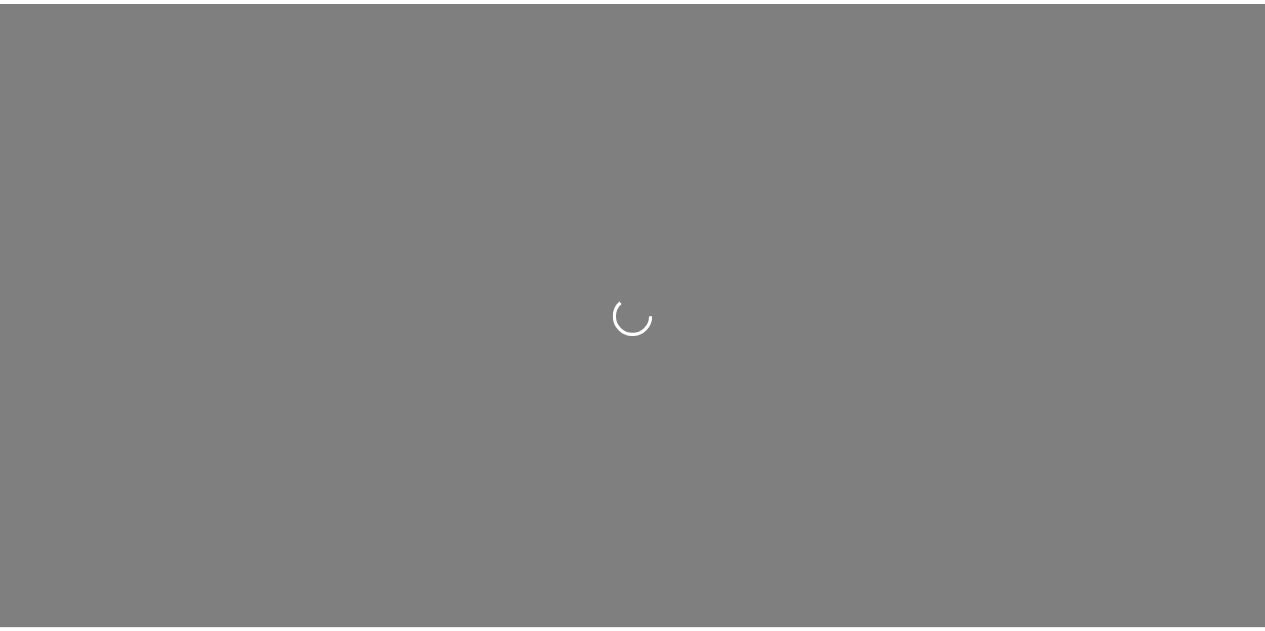 scroll, scrollTop: 0, scrollLeft: 0, axis: both 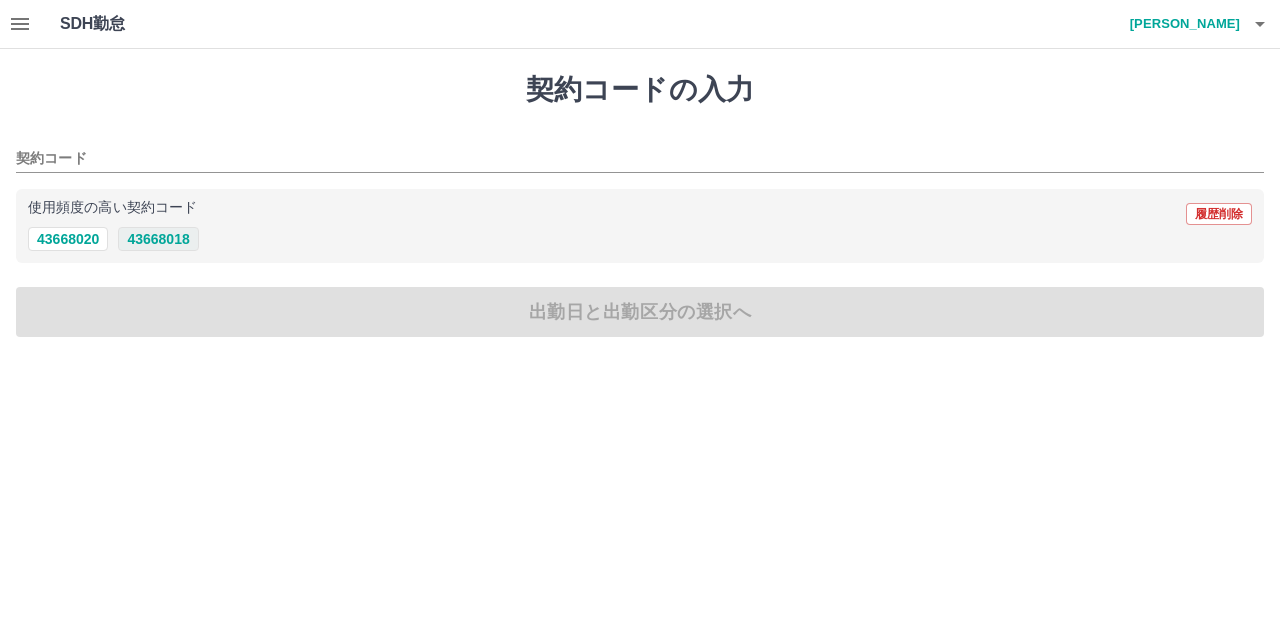 click on "43668018" at bounding box center (158, 239) 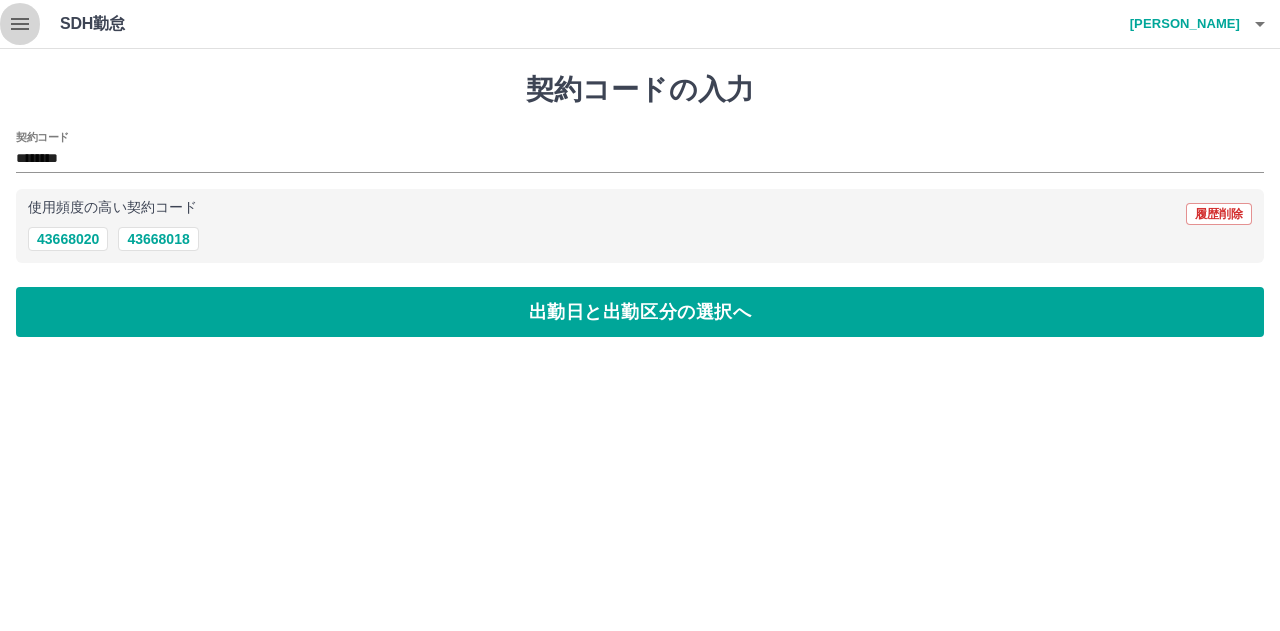 click 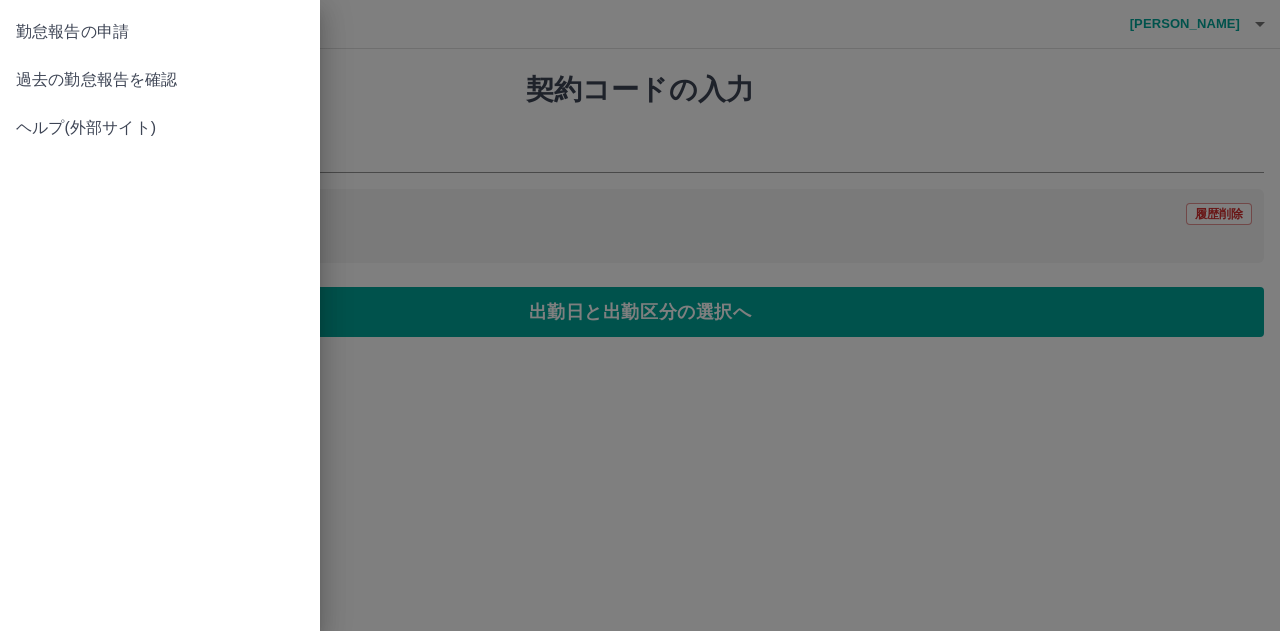 click on "過去の勤怠報告を確認" at bounding box center [160, 80] 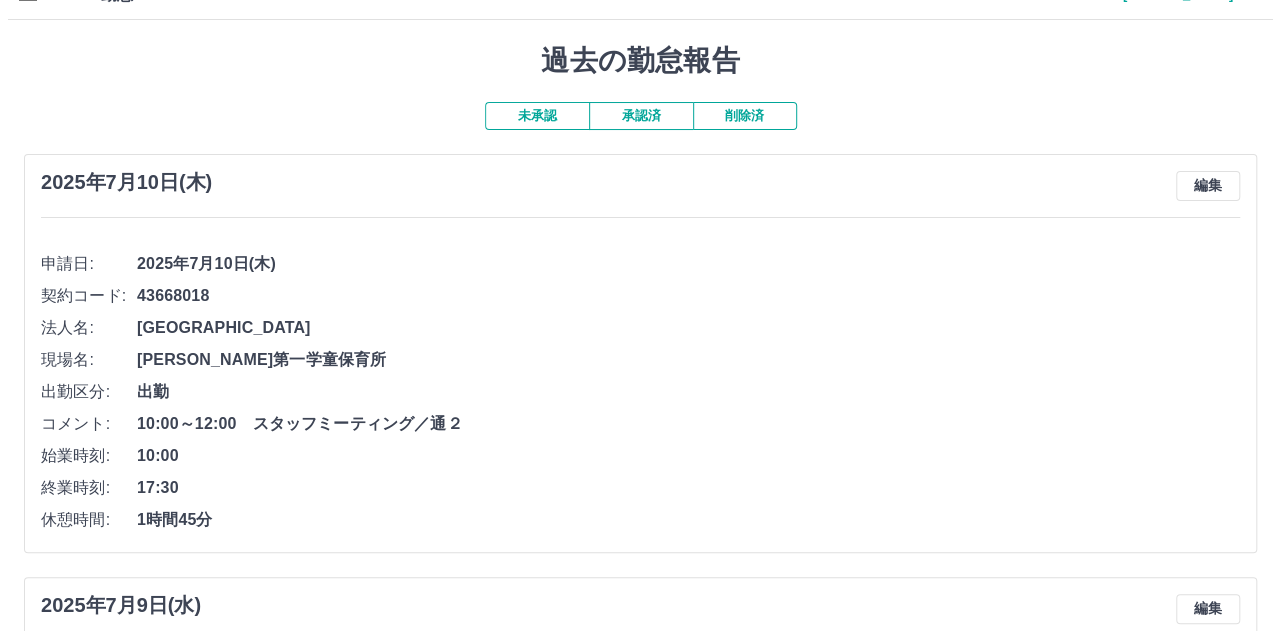 scroll, scrollTop: 0, scrollLeft: 0, axis: both 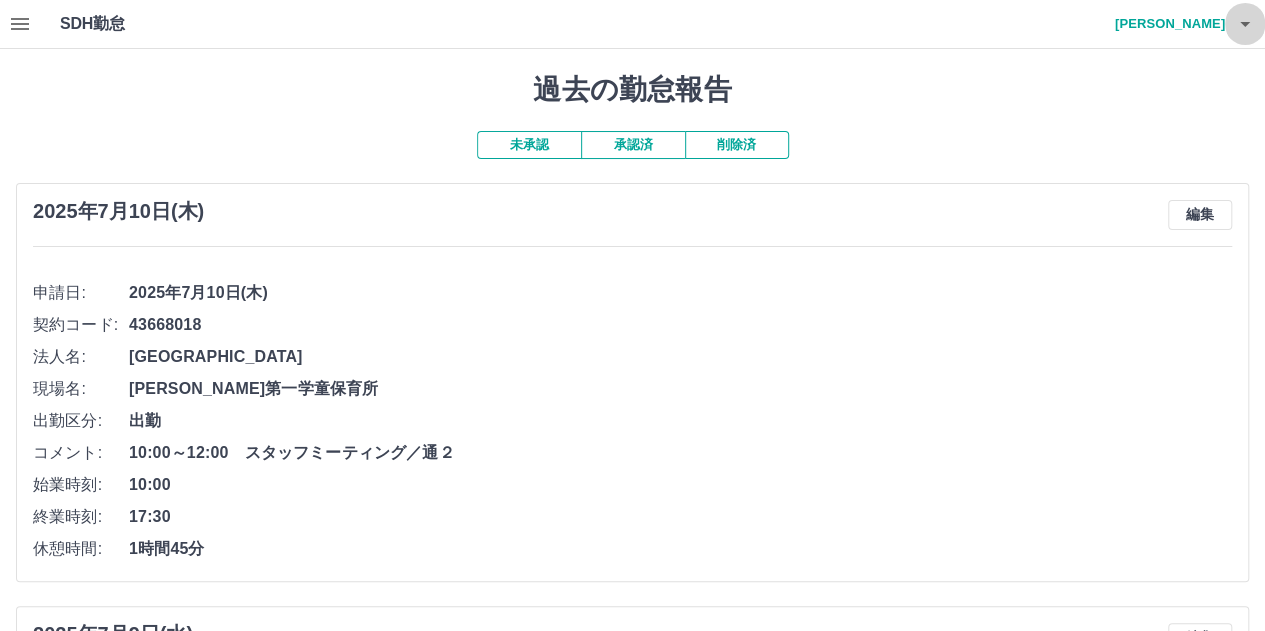 click 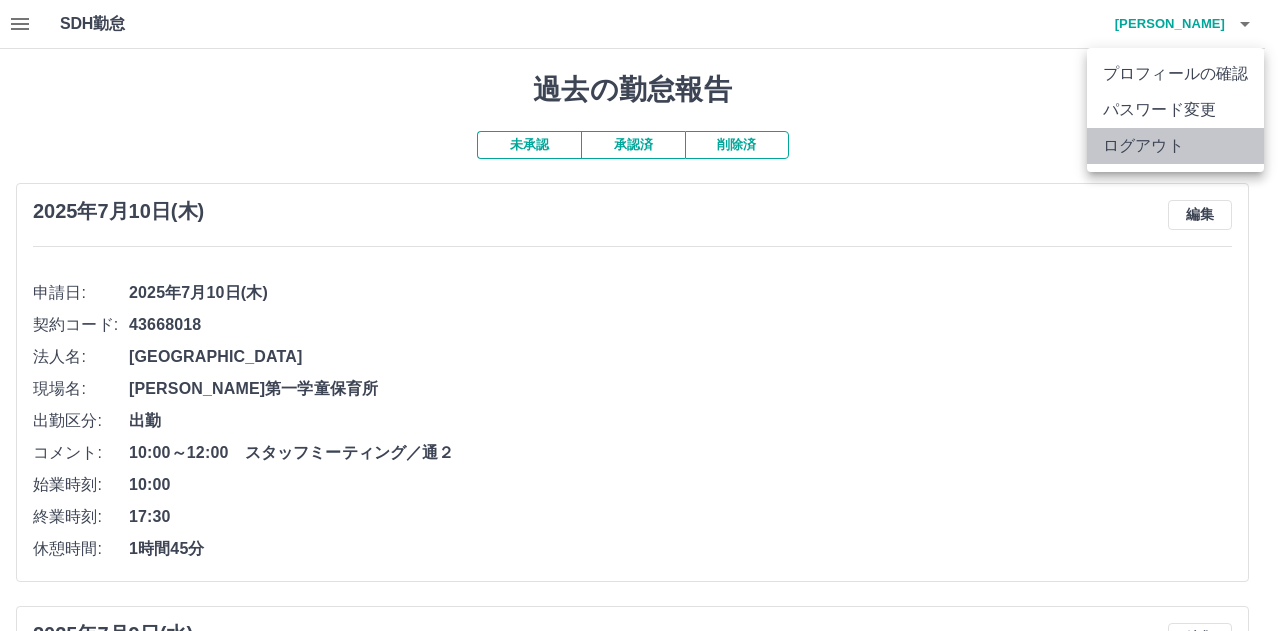click on "ログアウト" at bounding box center [1175, 146] 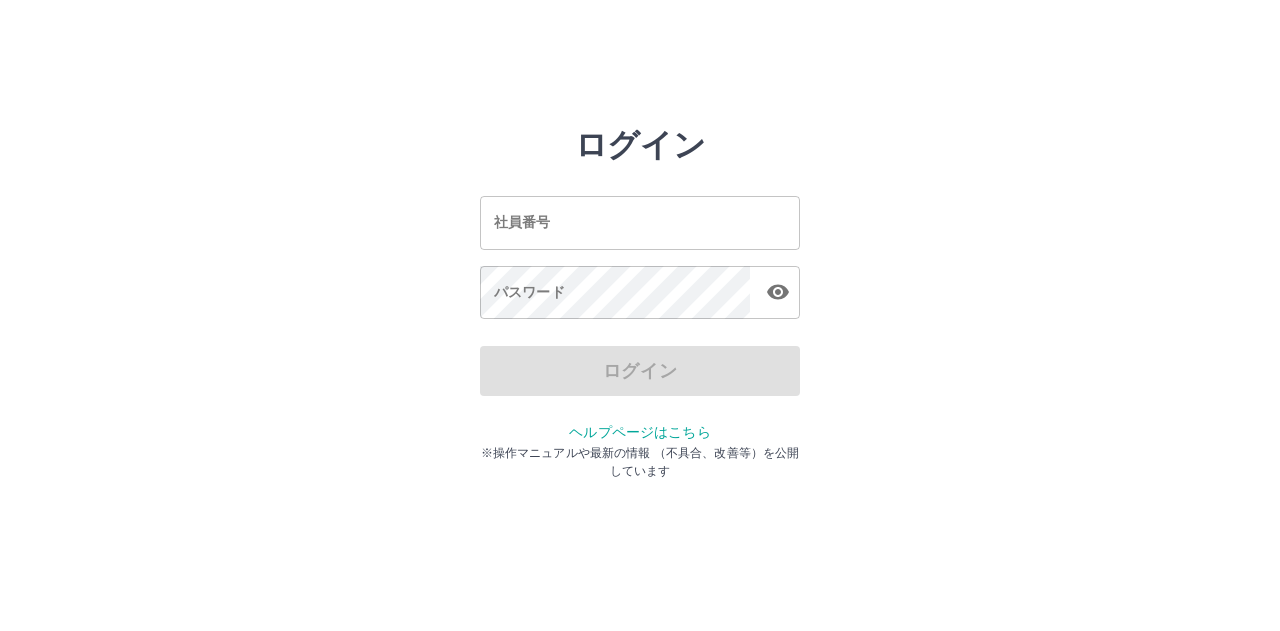 scroll, scrollTop: 0, scrollLeft: 0, axis: both 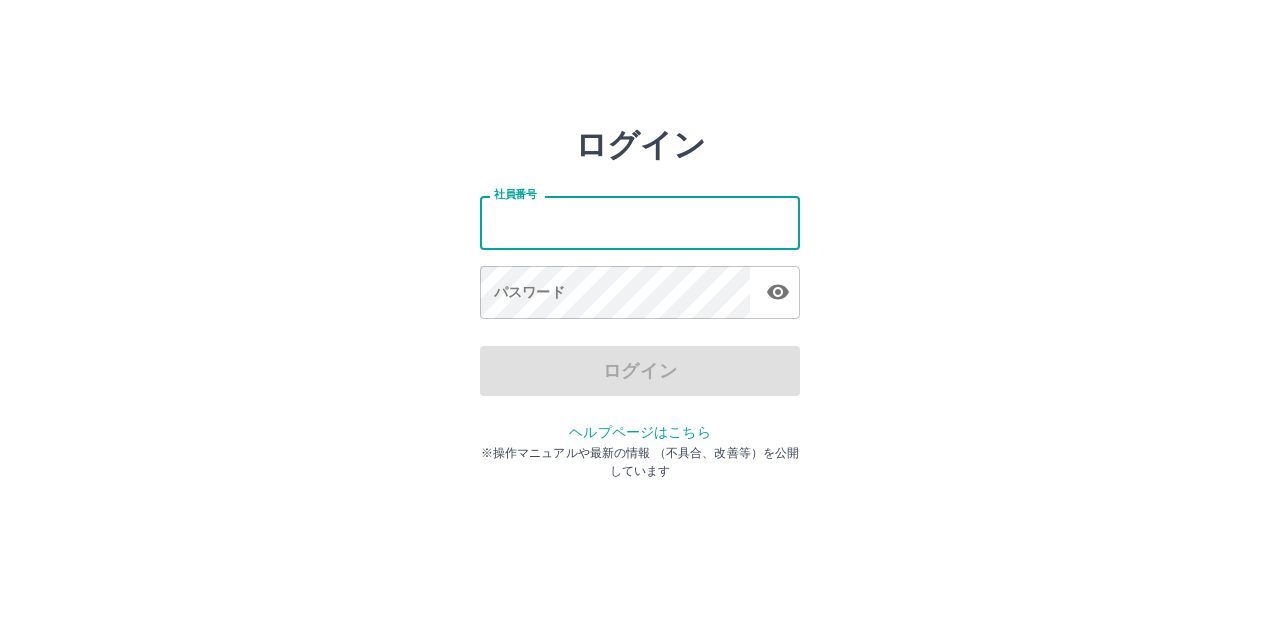 type on "*******" 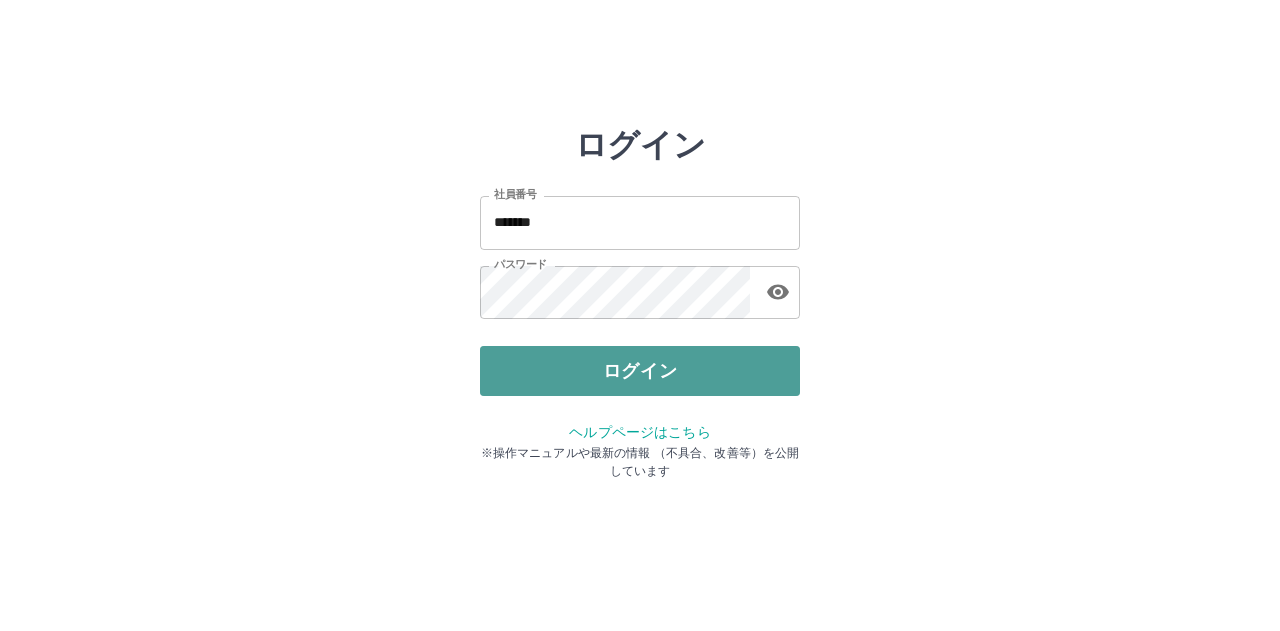 click on "ログイン" at bounding box center [640, 371] 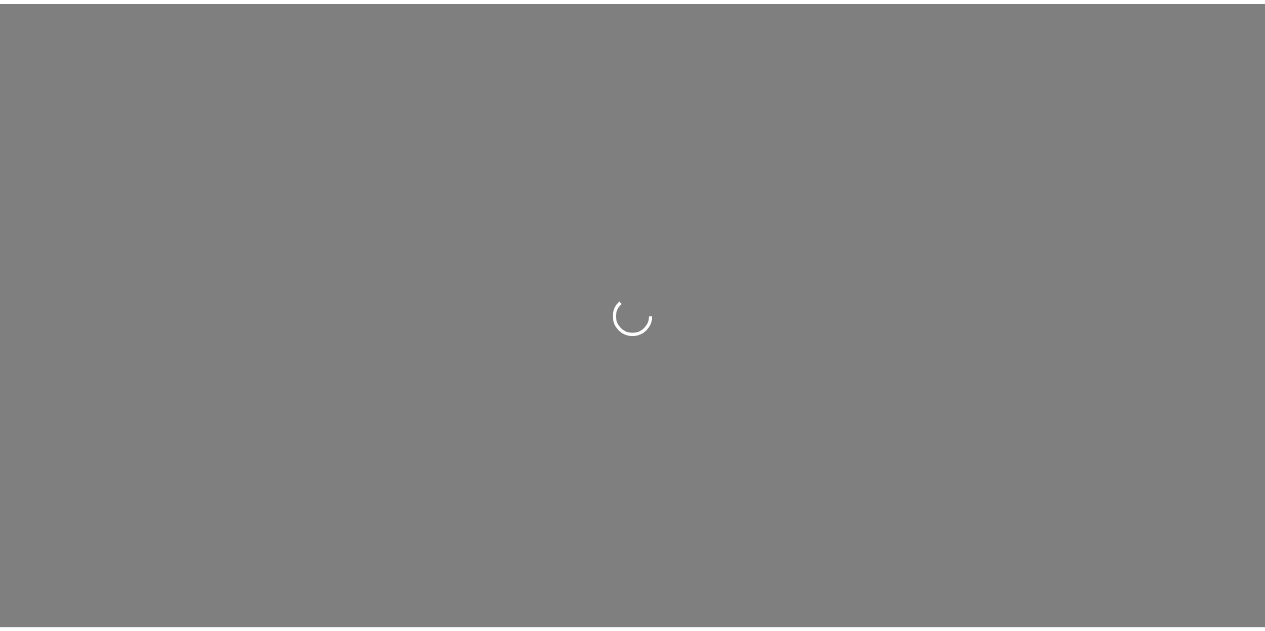 scroll, scrollTop: 0, scrollLeft: 0, axis: both 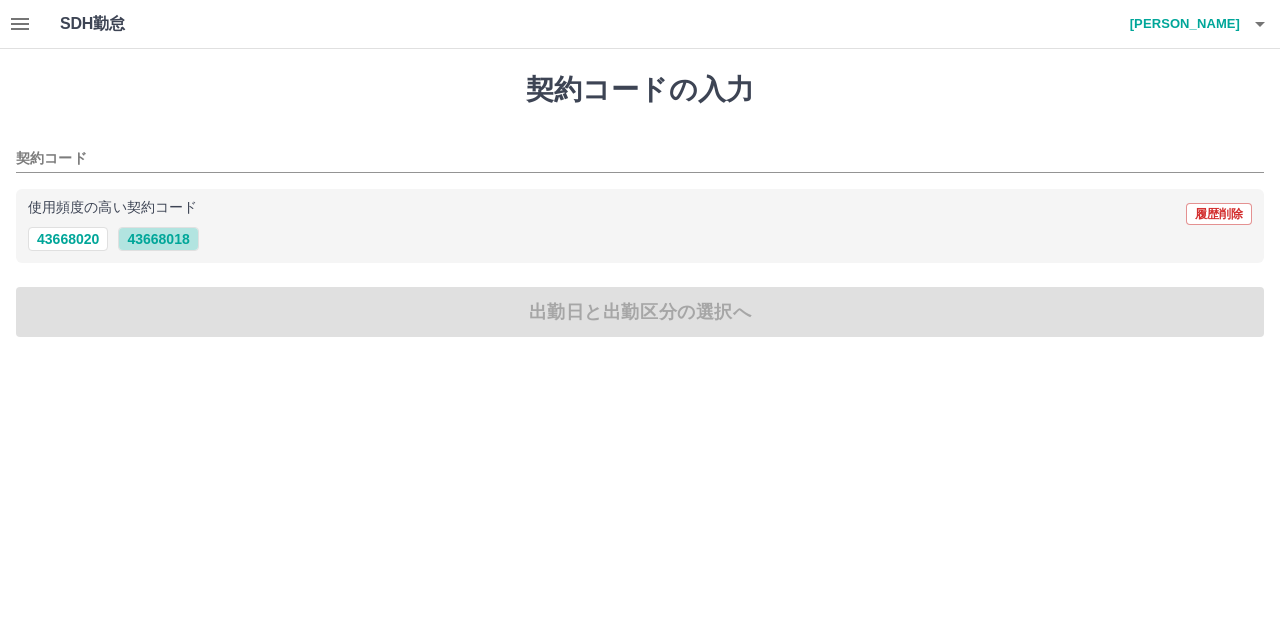 drag, startPoint x: 178, startPoint y: 240, endPoint x: 19, endPoint y: 113, distance: 203.49448 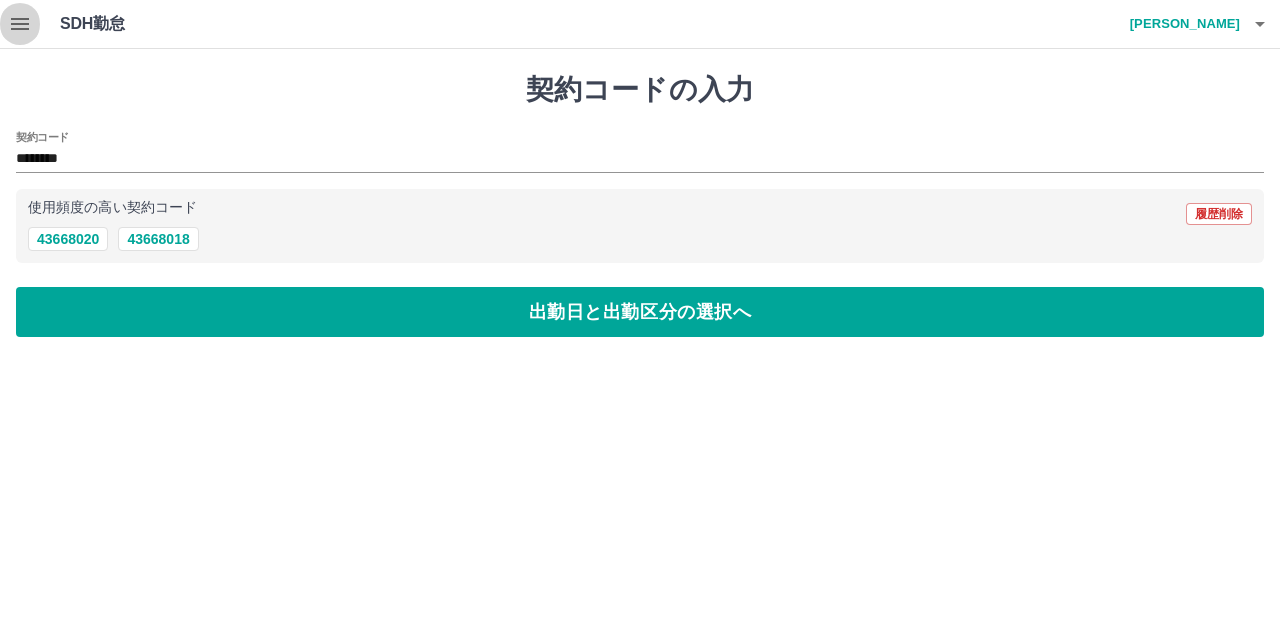 click 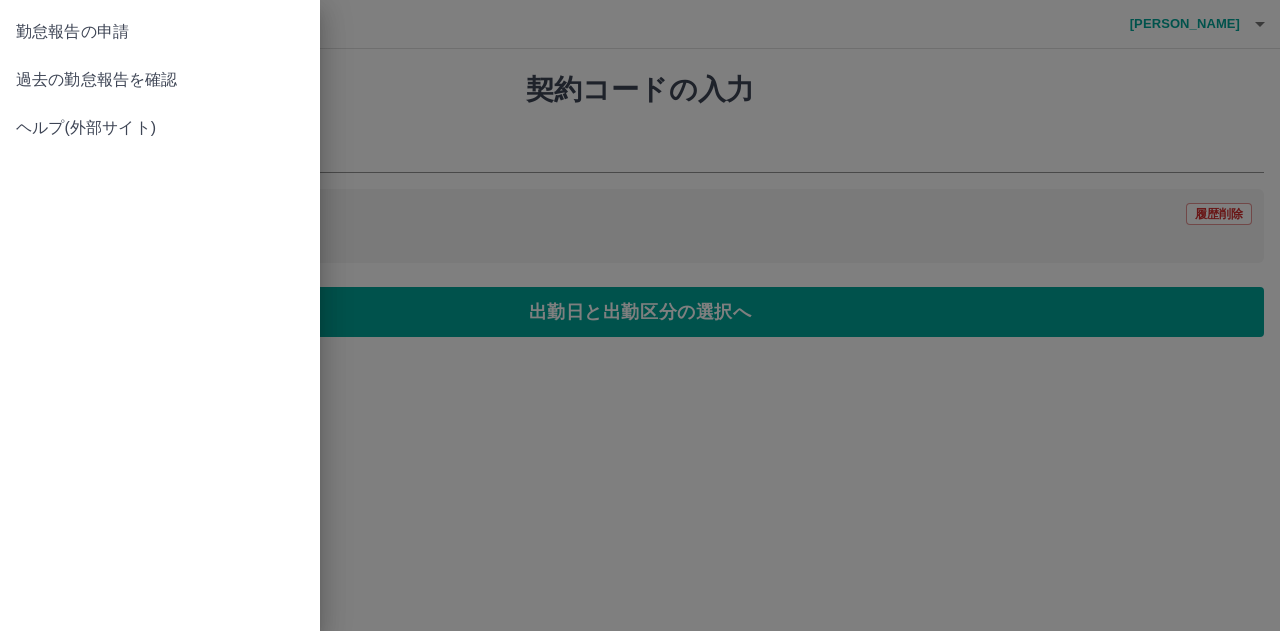 click on "過去の勤怠報告を確認" at bounding box center [160, 80] 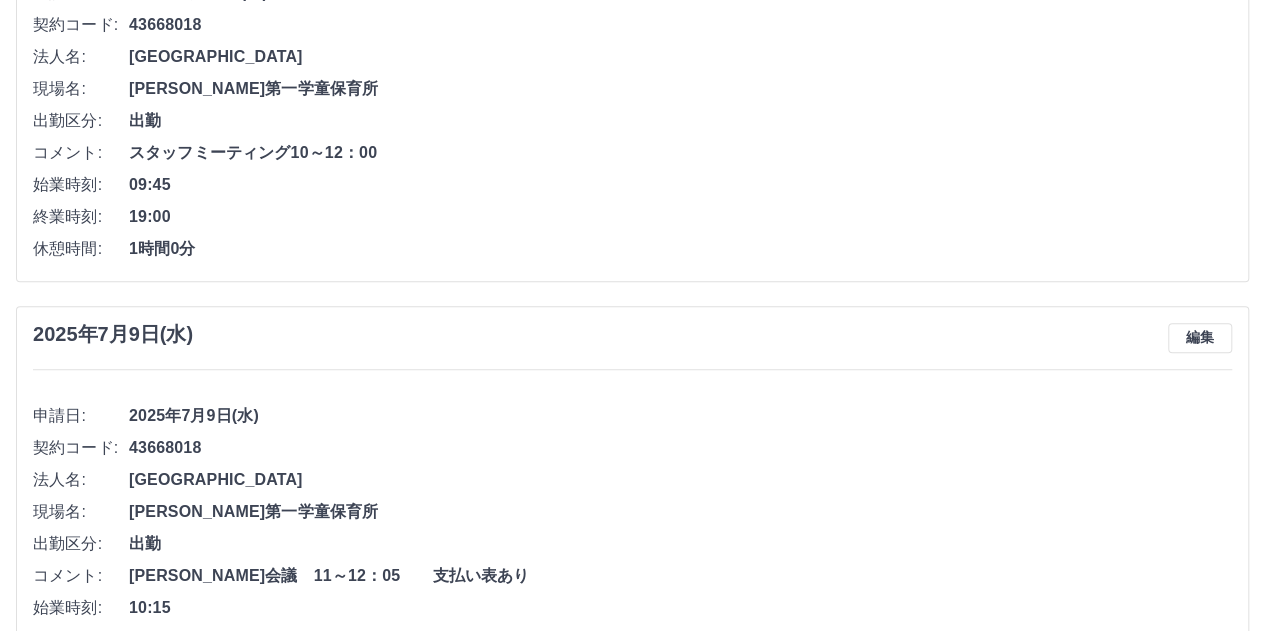 scroll, scrollTop: 400, scrollLeft: 0, axis: vertical 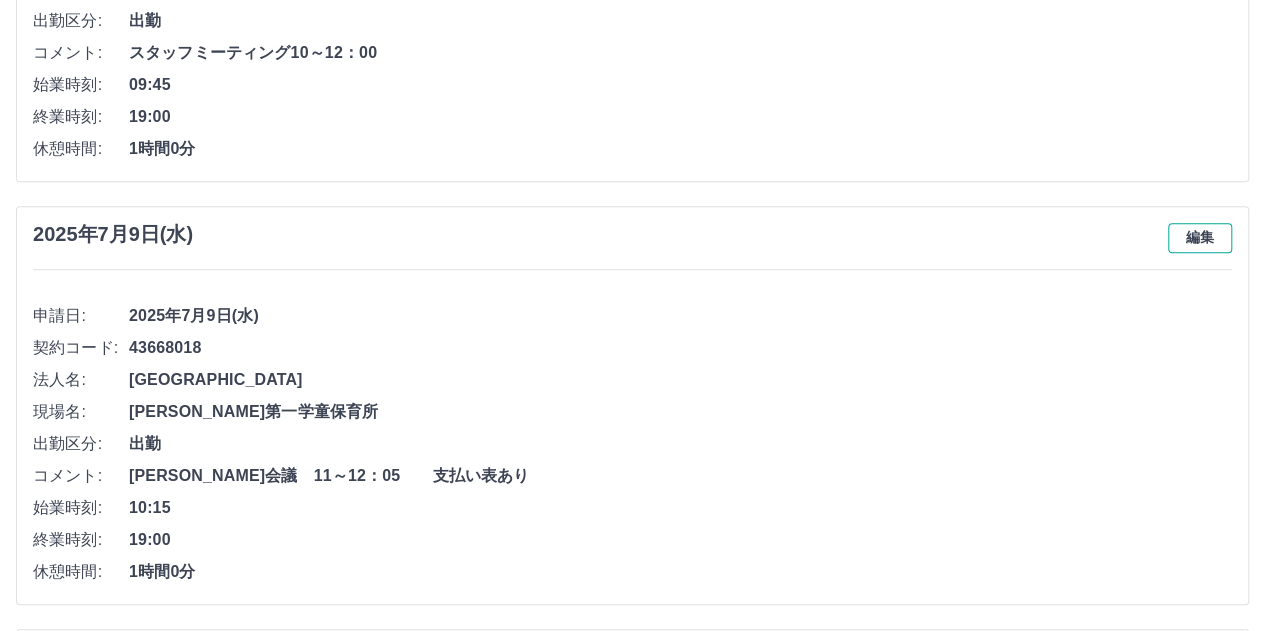 click on "編集" at bounding box center [1200, 238] 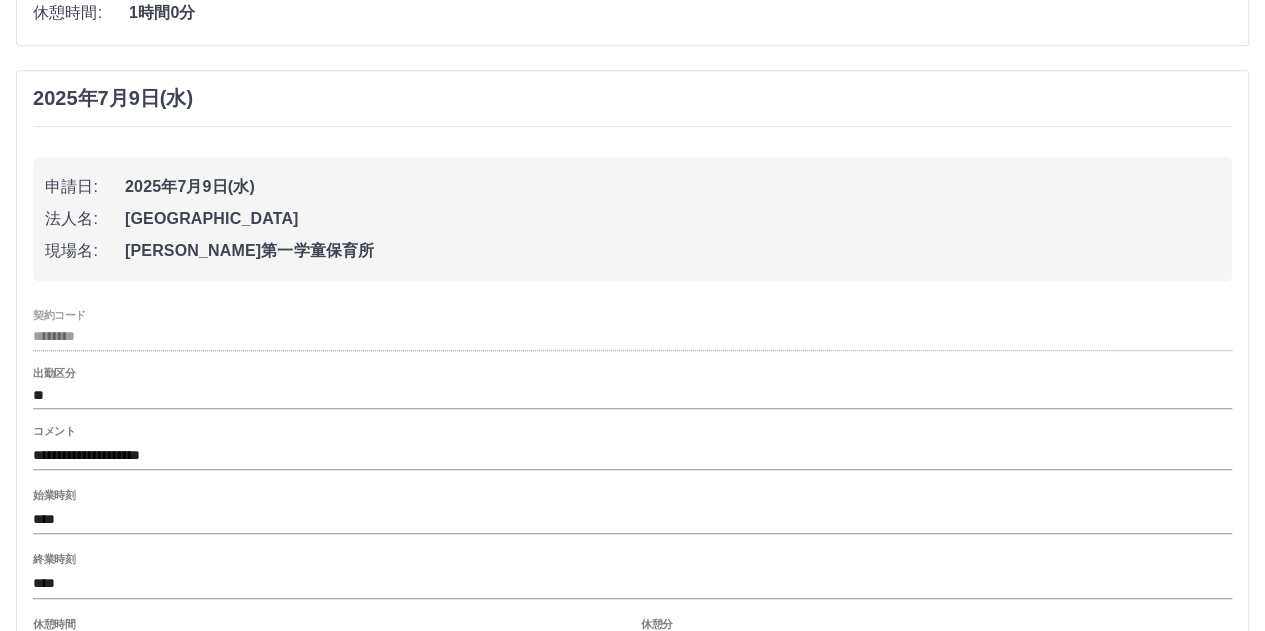scroll, scrollTop: 600, scrollLeft: 0, axis: vertical 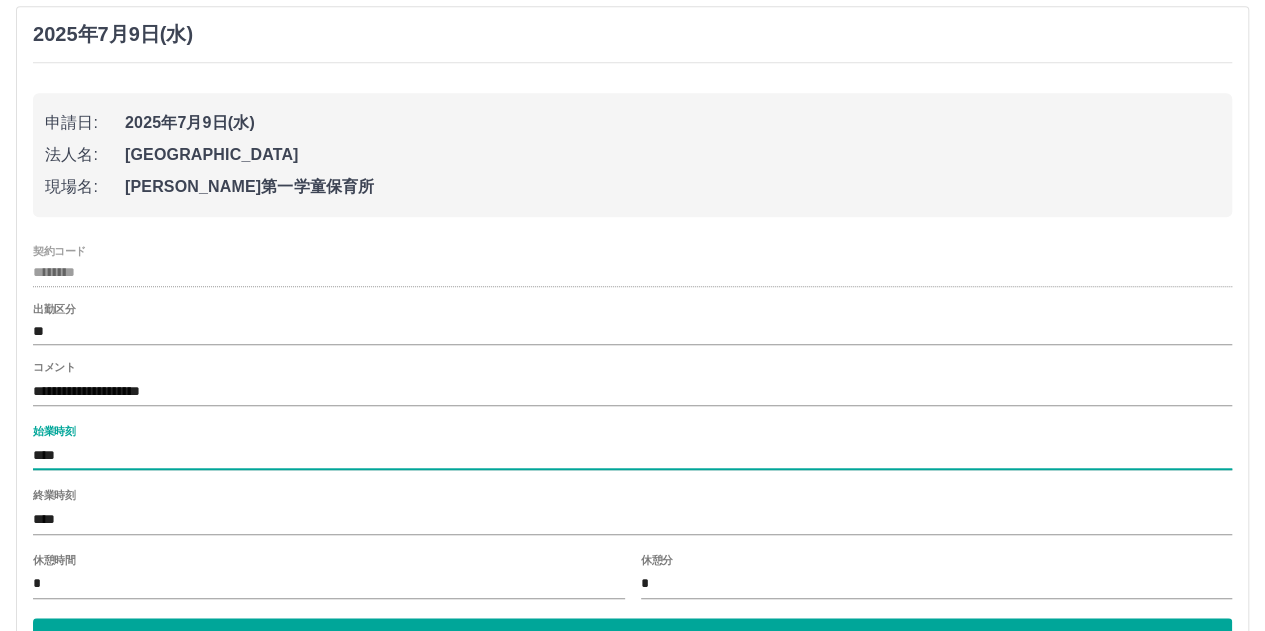 click on "****" at bounding box center (632, 455) 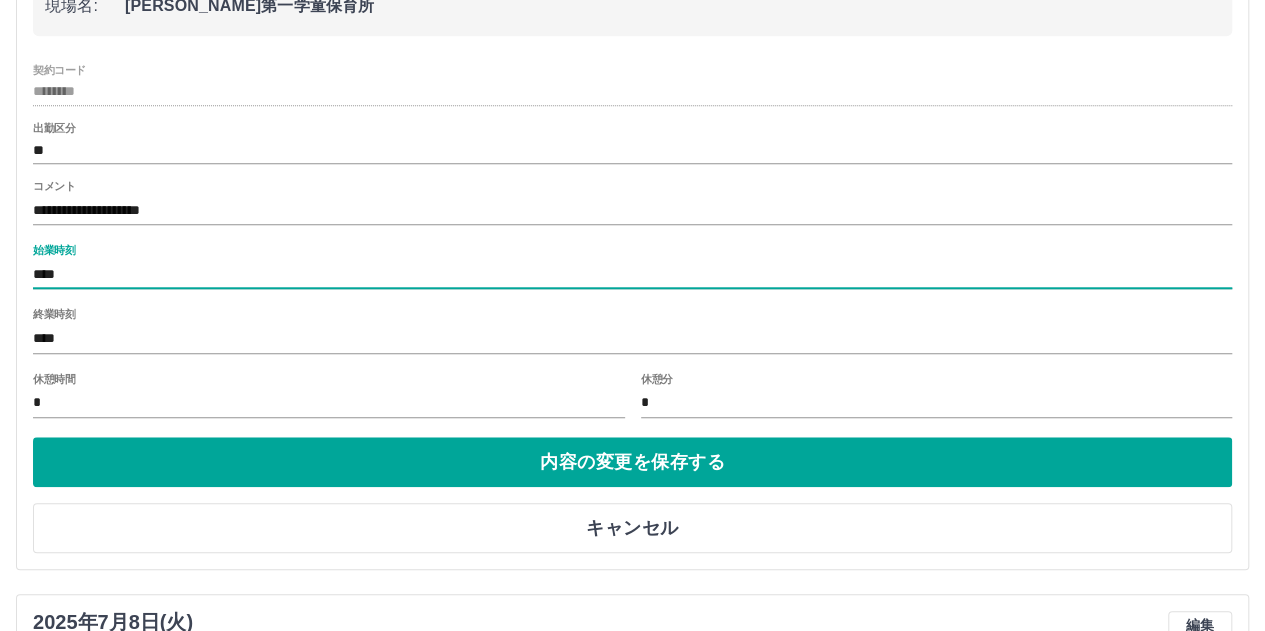 scroll, scrollTop: 800, scrollLeft: 0, axis: vertical 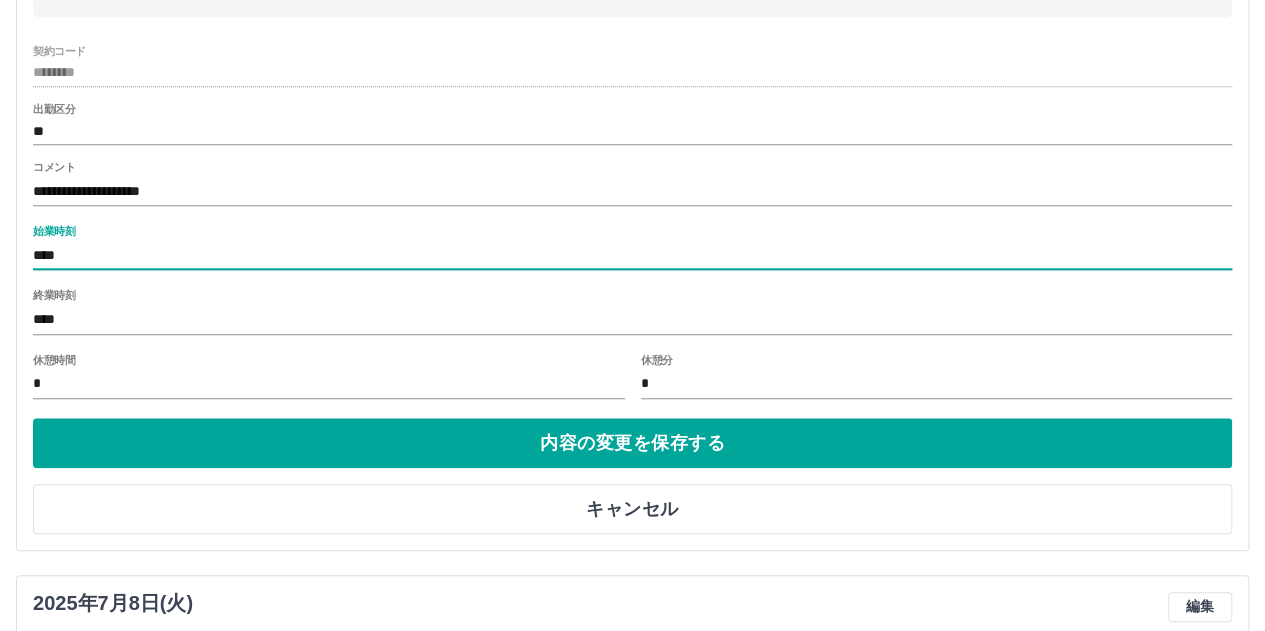 type on "****" 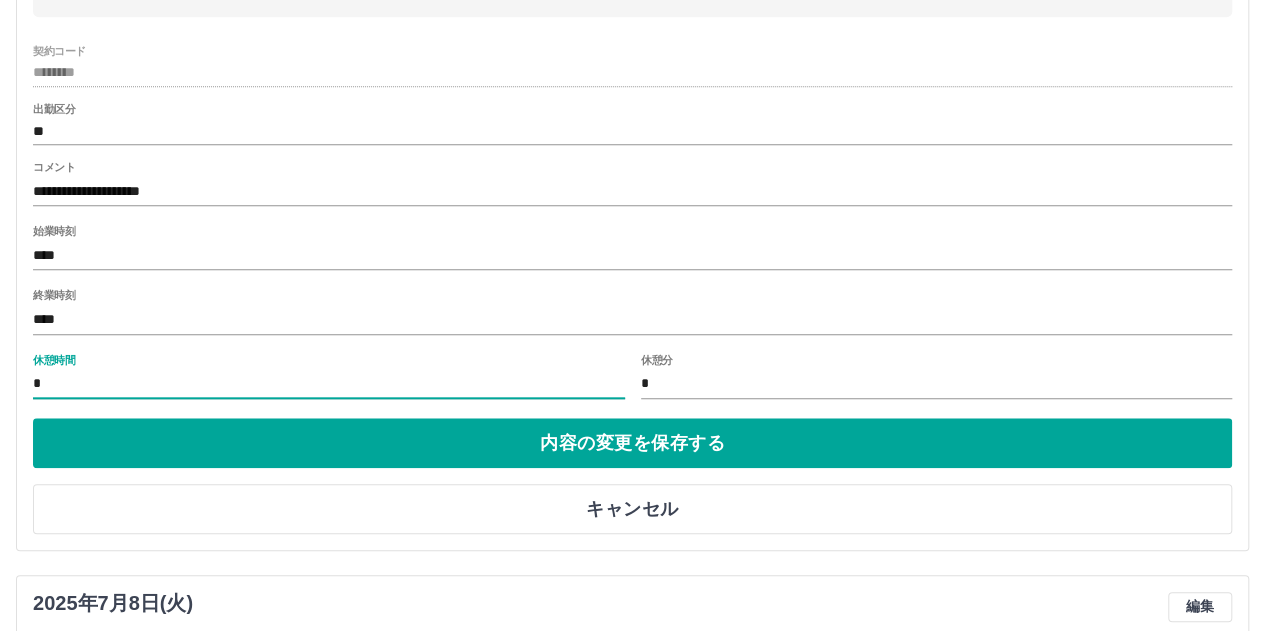 click on "*" at bounding box center (329, 384) 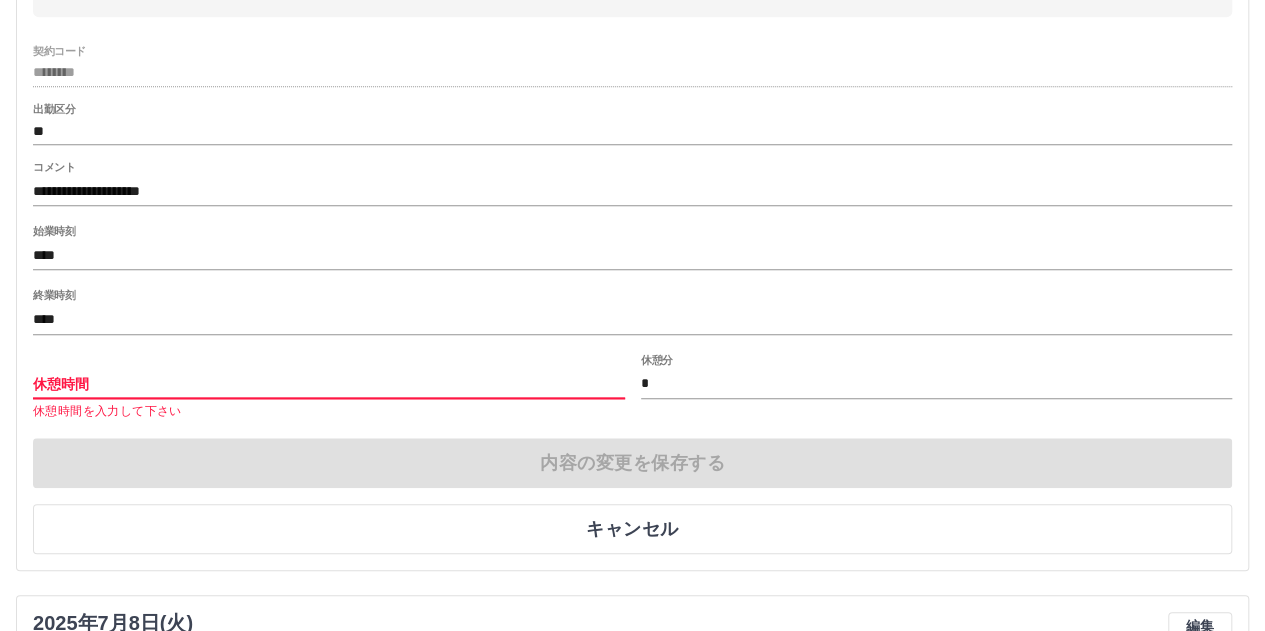 type on "*" 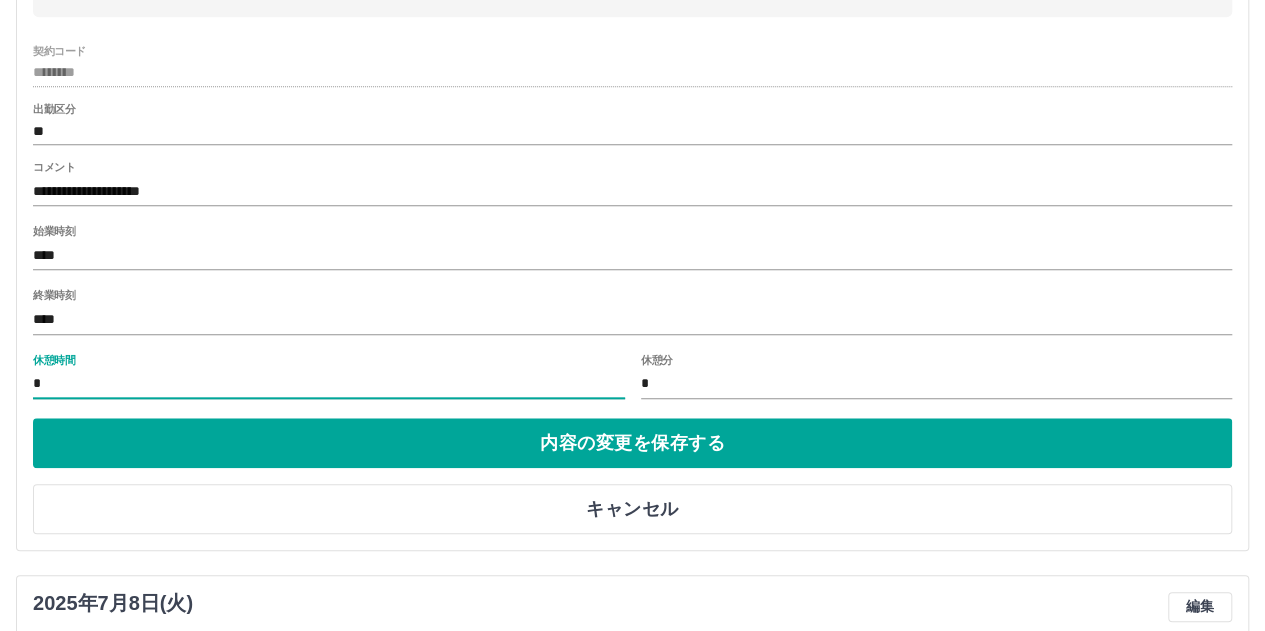 click on "内容の変更を保存する" at bounding box center [632, 443] 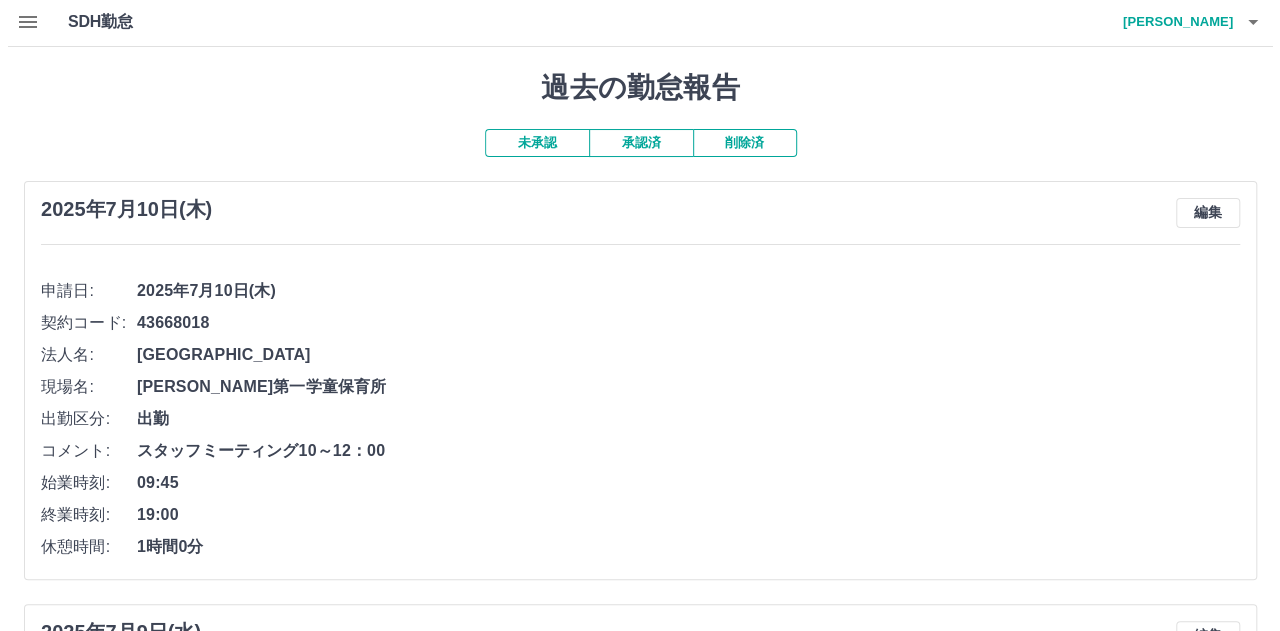 scroll, scrollTop: 0, scrollLeft: 0, axis: both 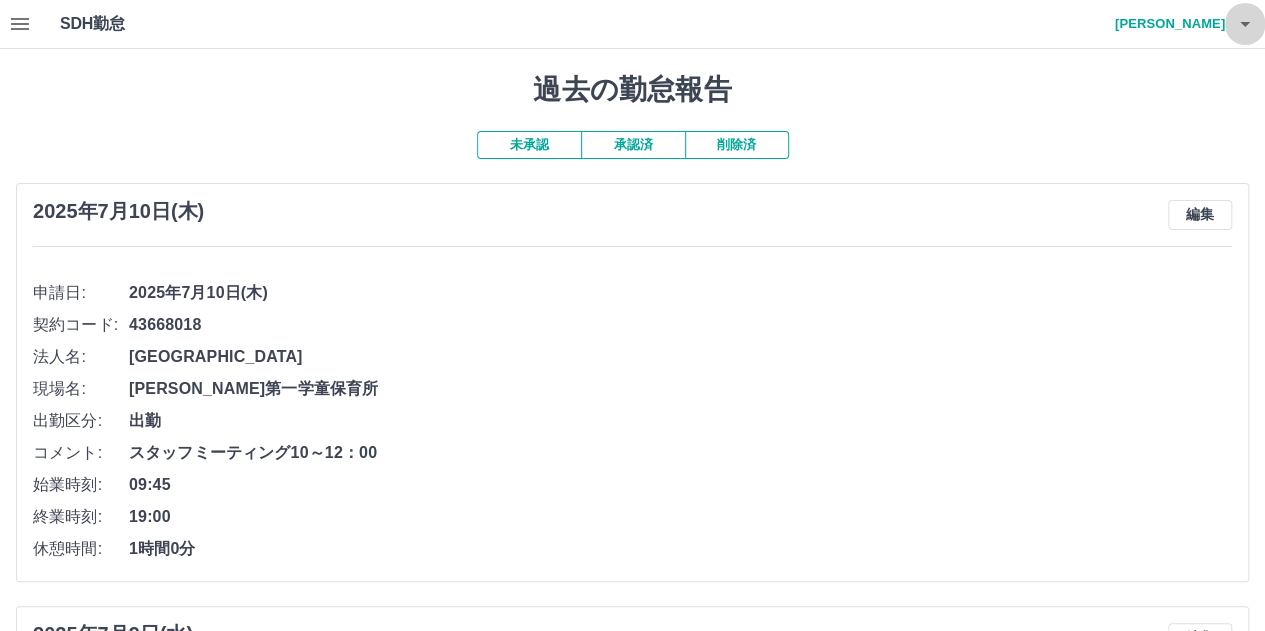 click 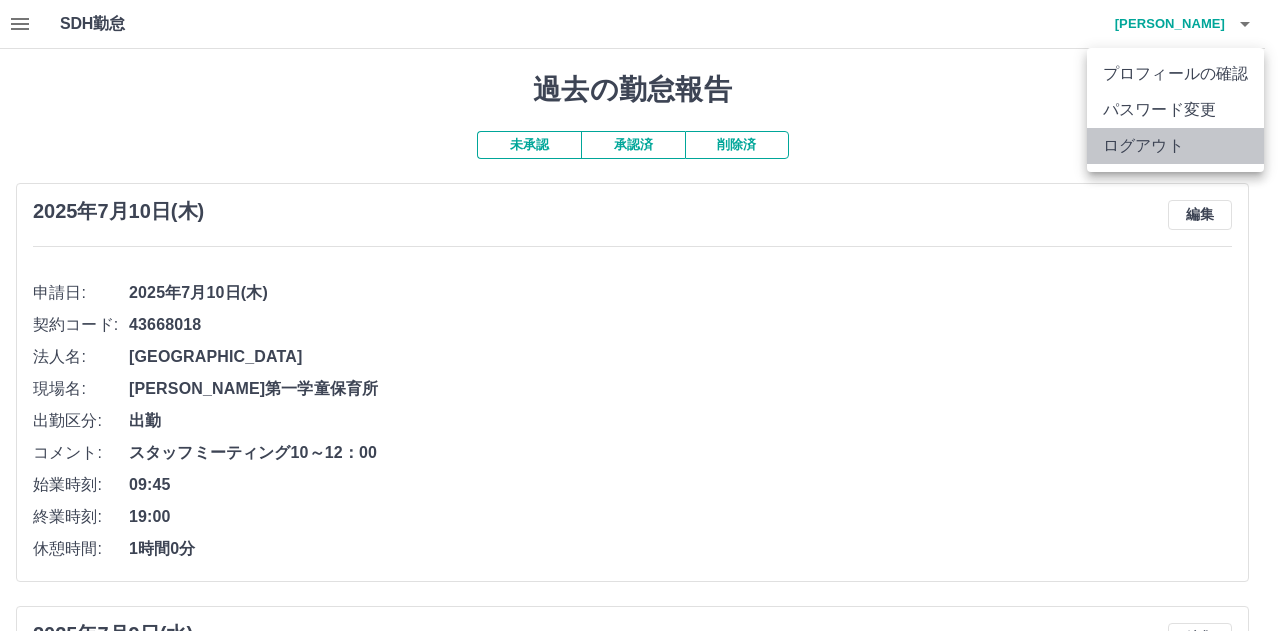 click on "ログアウト" at bounding box center (1175, 146) 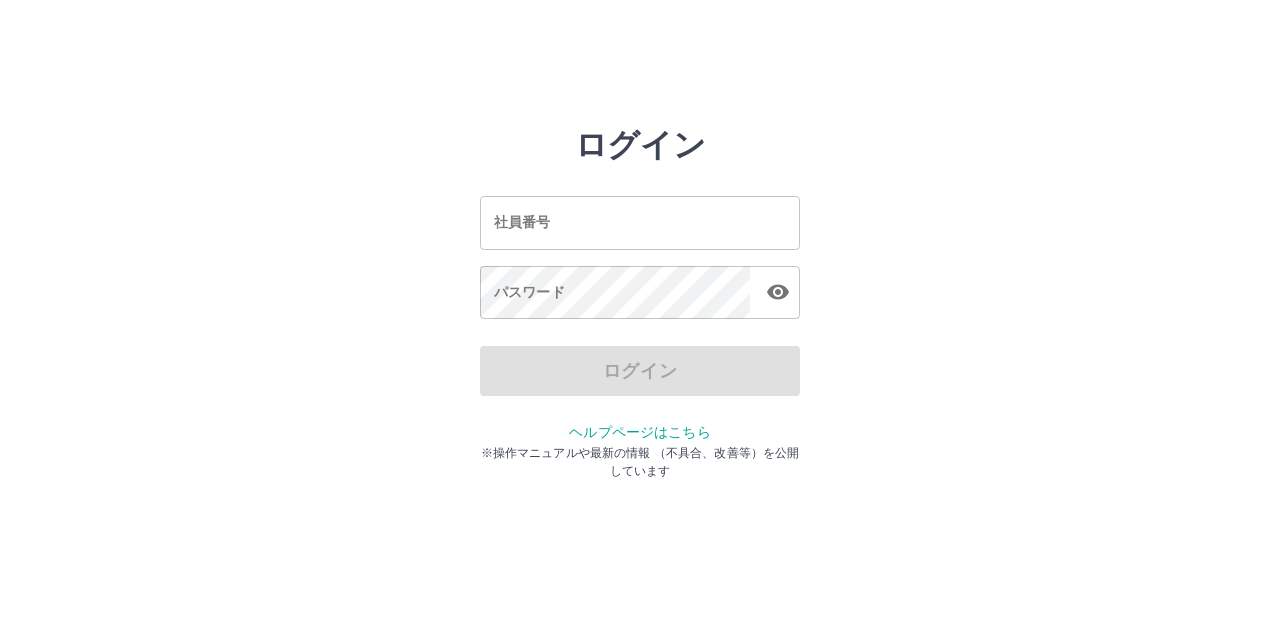 scroll, scrollTop: 0, scrollLeft: 0, axis: both 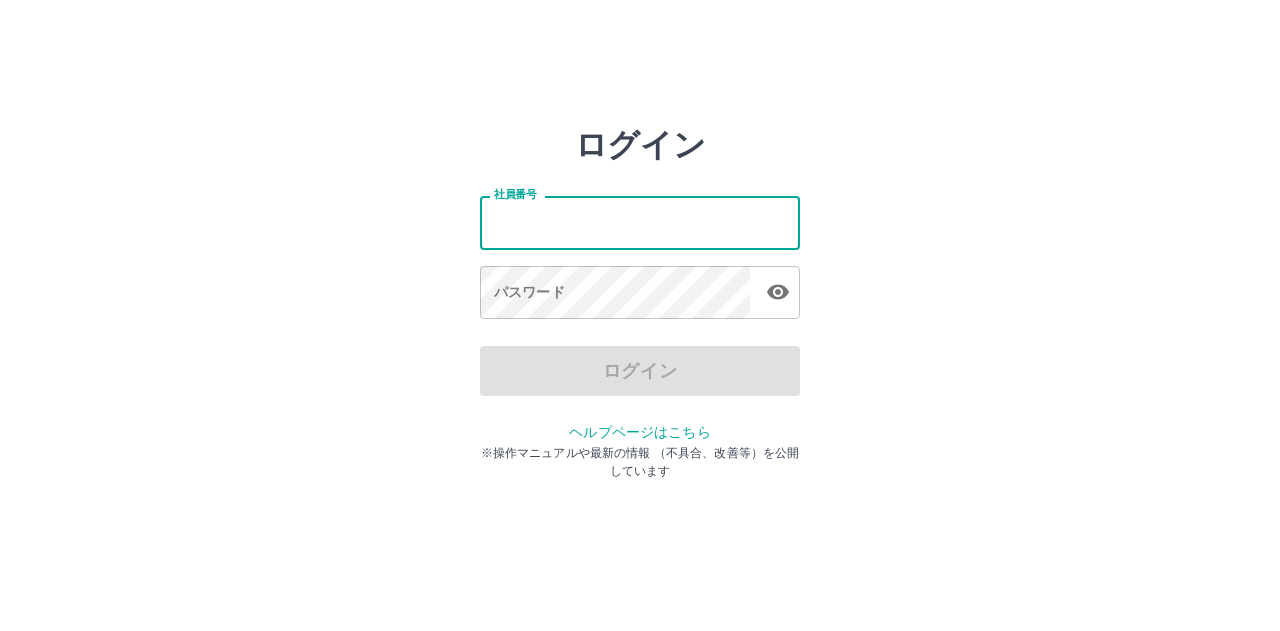 click on "社員番号" at bounding box center [640, 222] 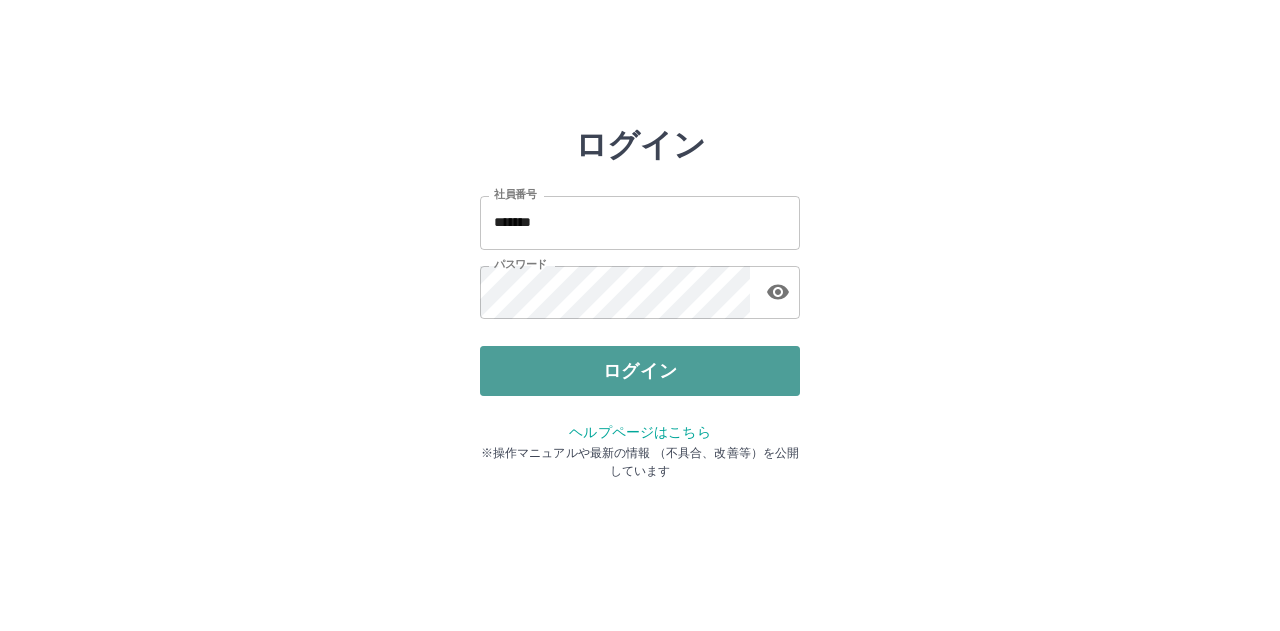 click on "ログイン" at bounding box center [640, 371] 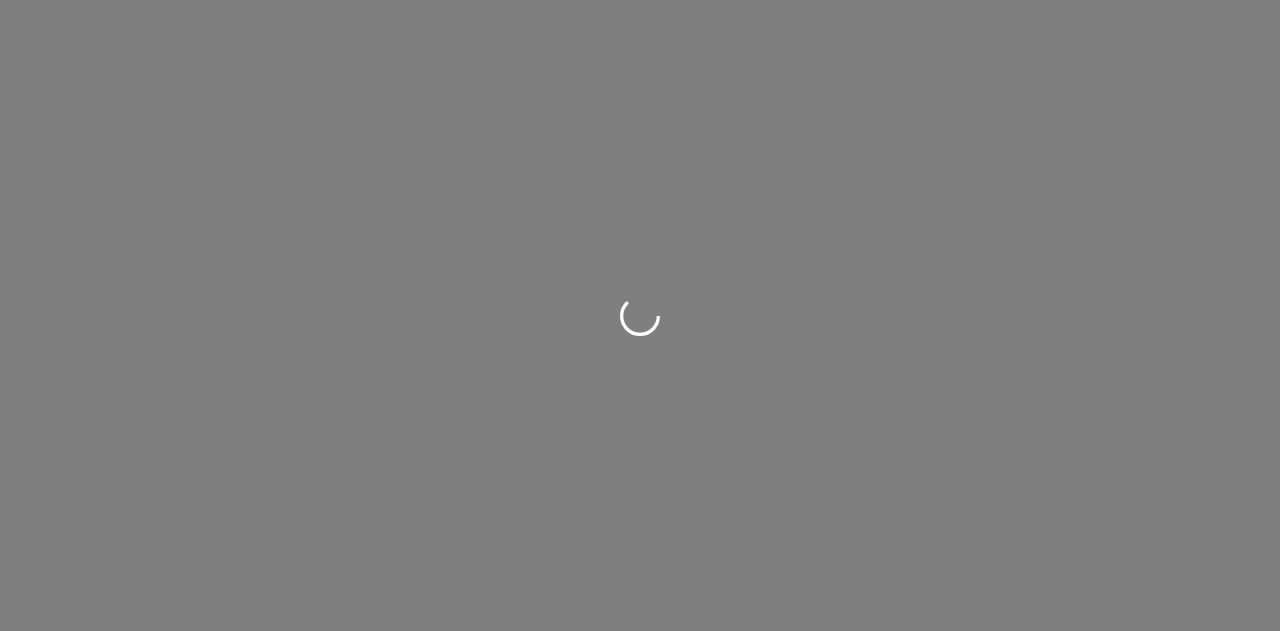 scroll, scrollTop: 0, scrollLeft: 0, axis: both 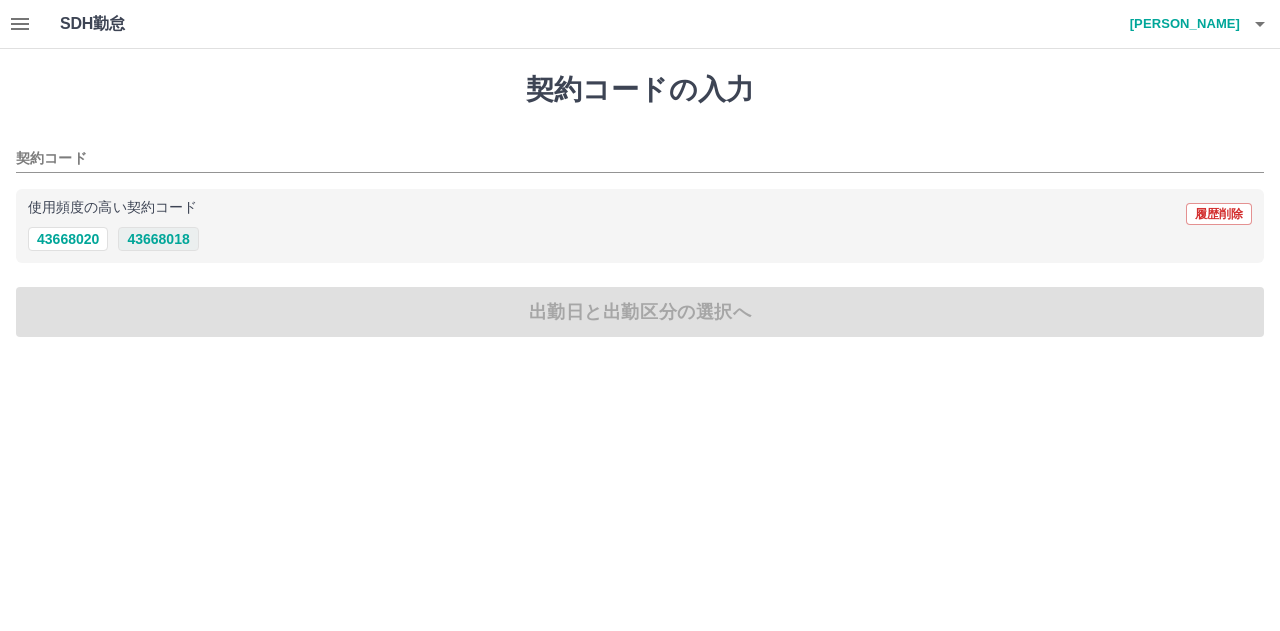 click on "43668018" at bounding box center [158, 239] 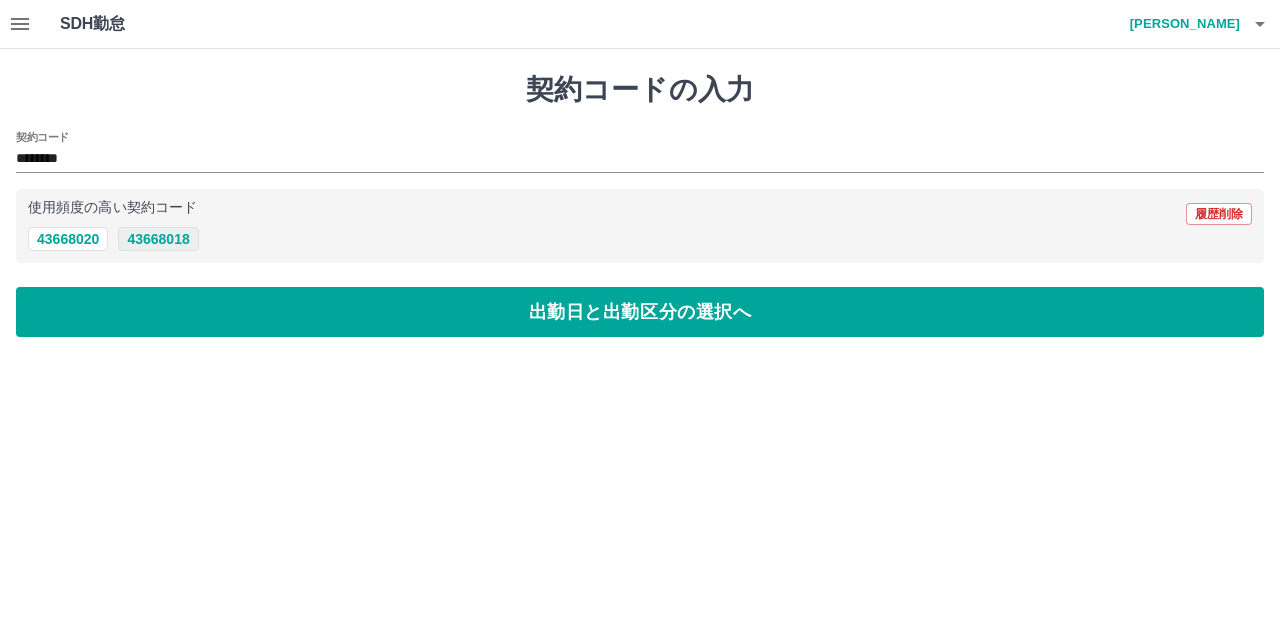 type on "********" 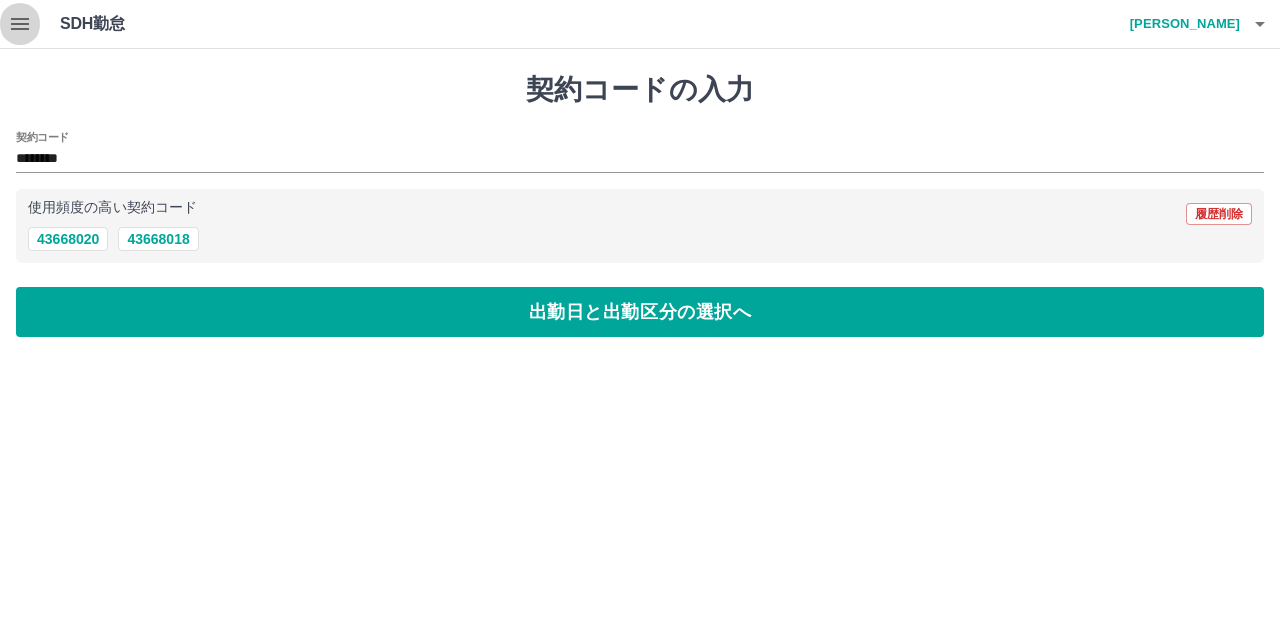 click 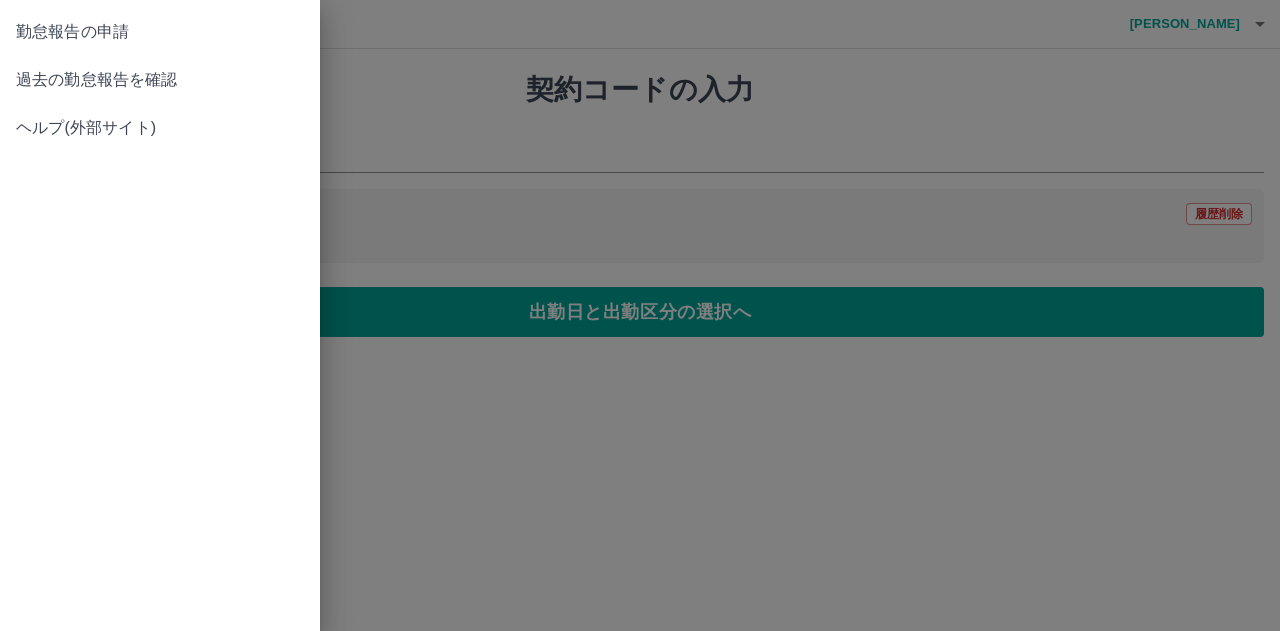 click on "過去の勤怠報告を確認" at bounding box center (160, 80) 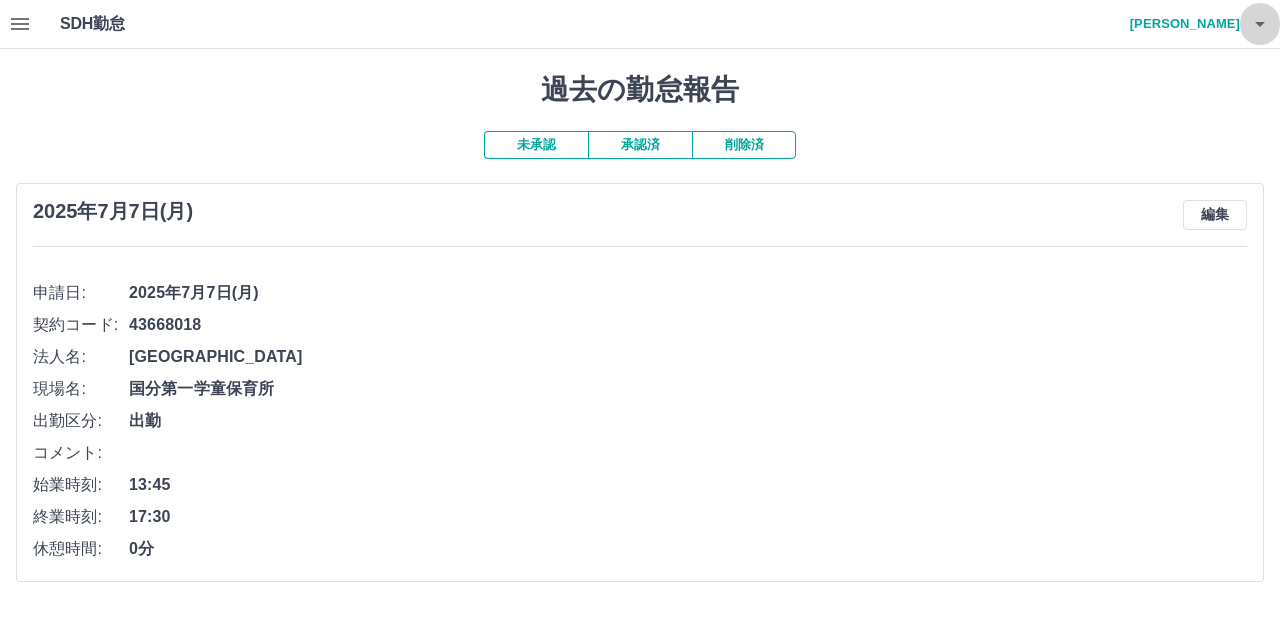click 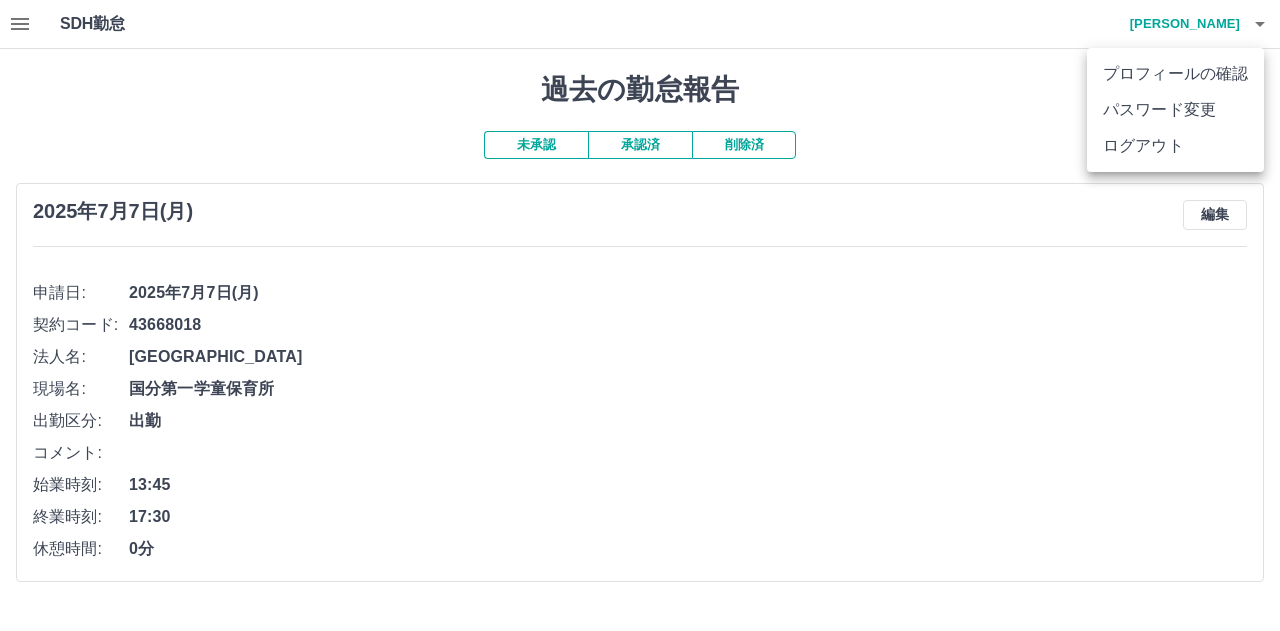 click on "ログアウト" at bounding box center (1175, 146) 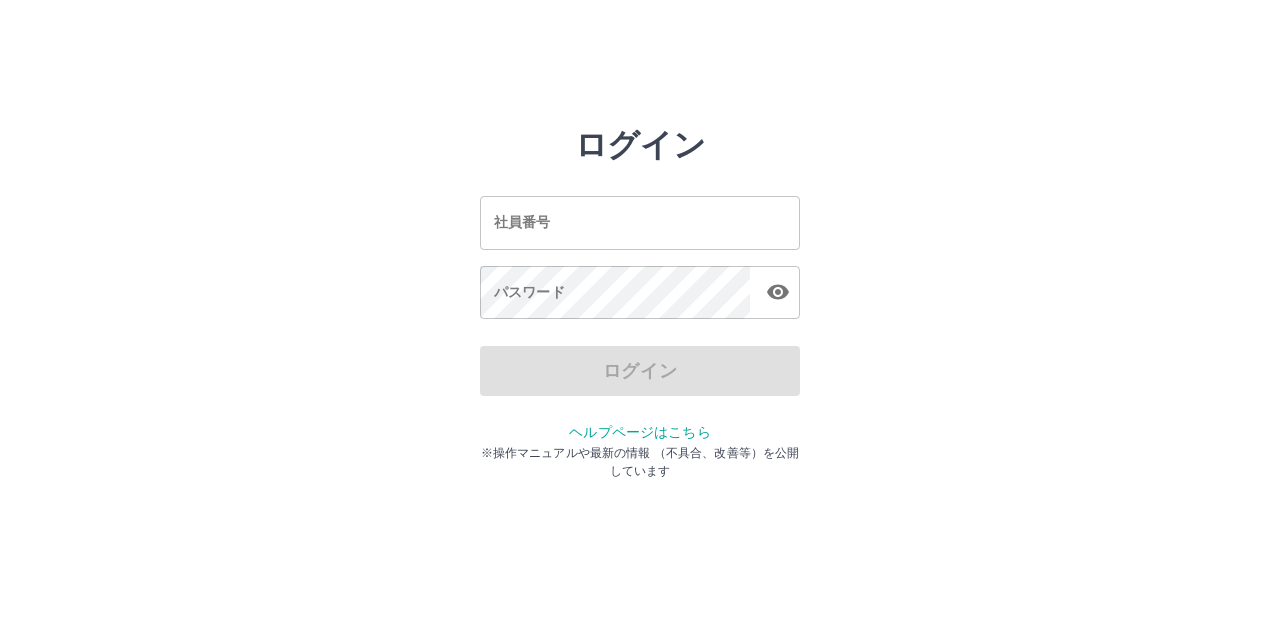 scroll, scrollTop: 0, scrollLeft: 0, axis: both 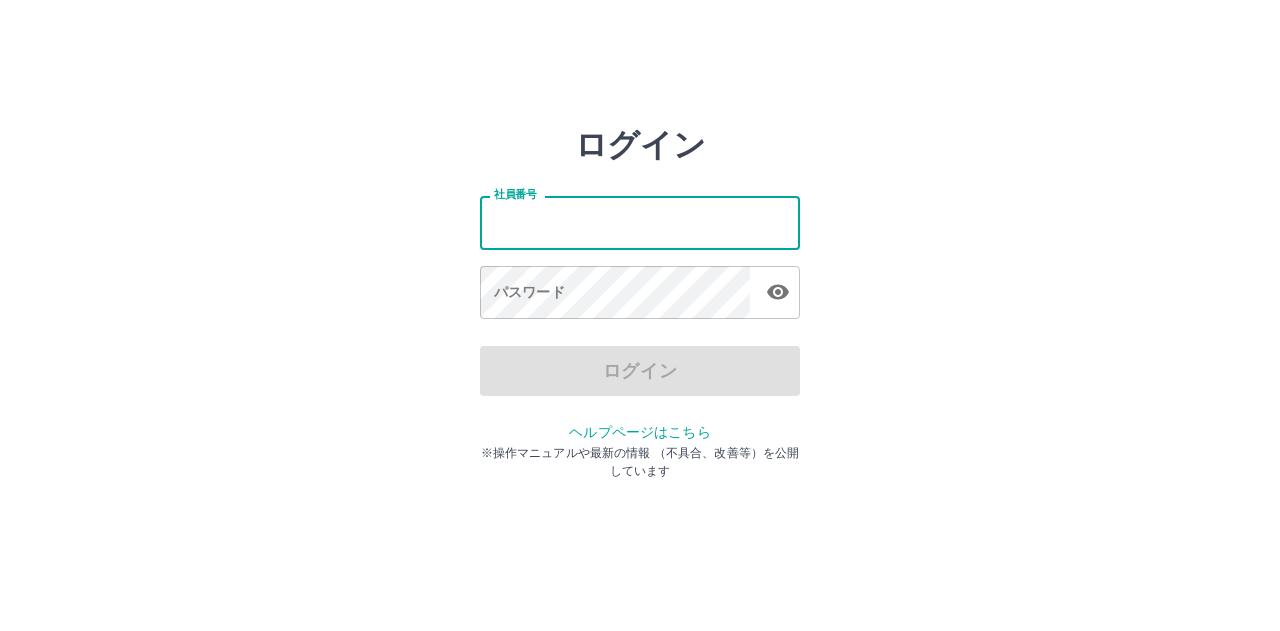 click on "社員番号" at bounding box center (640, 222) 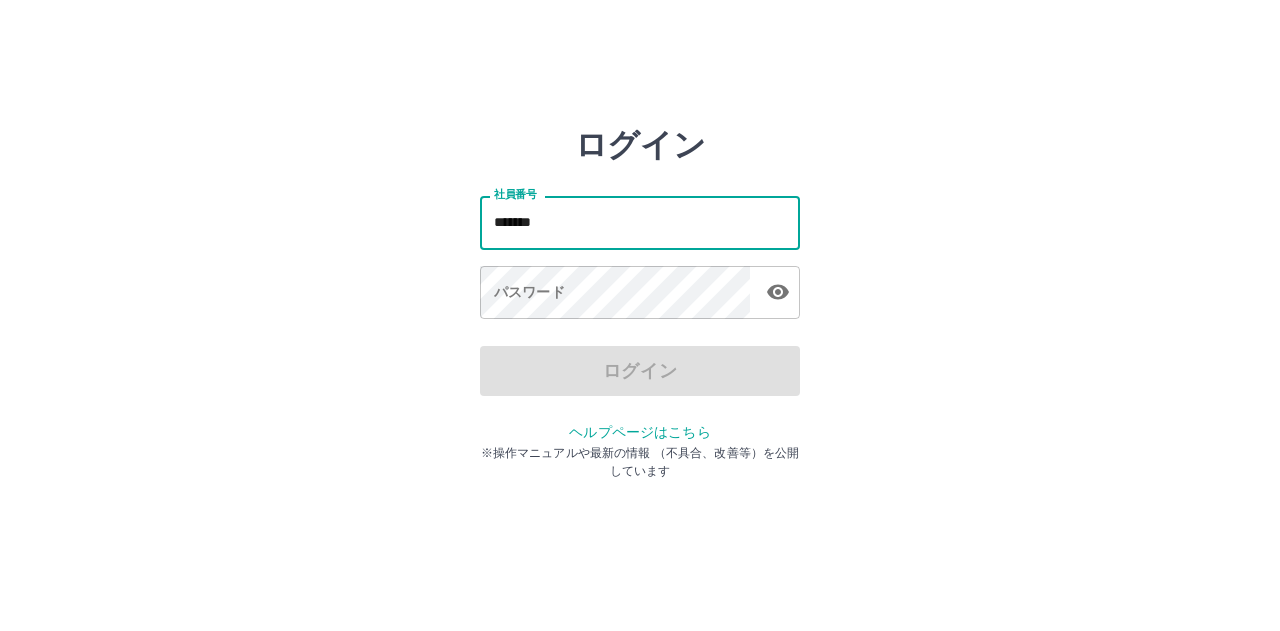 type on "*******" 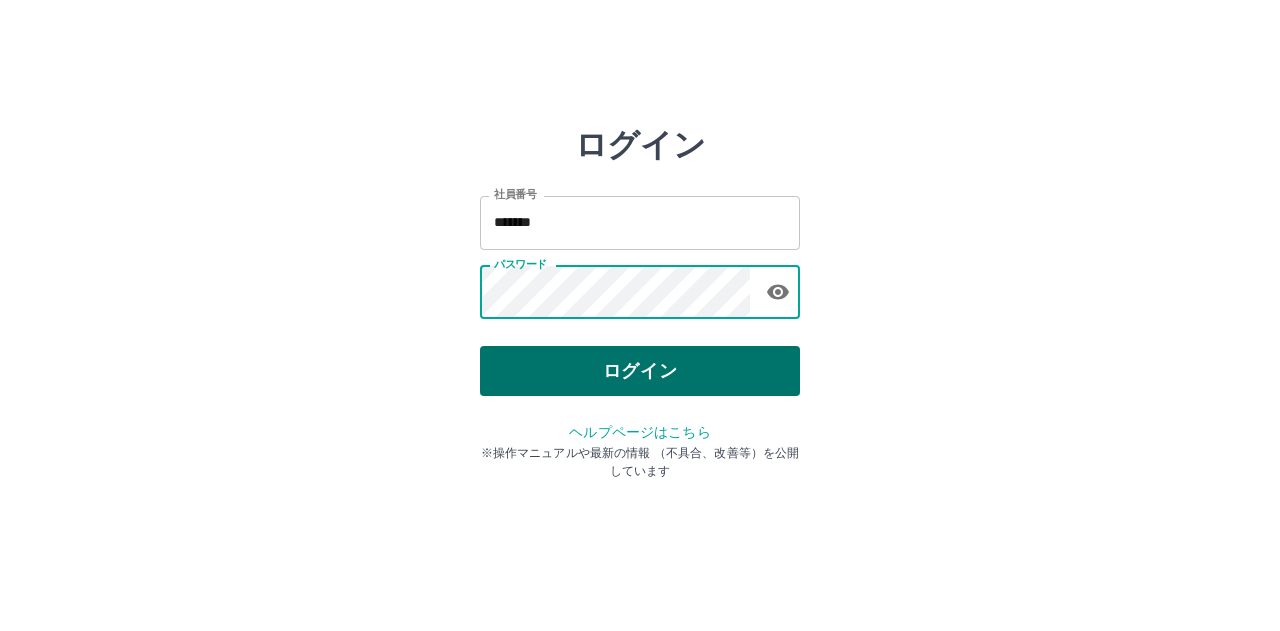 click on "ログイン" at bounding box center [640, 371] 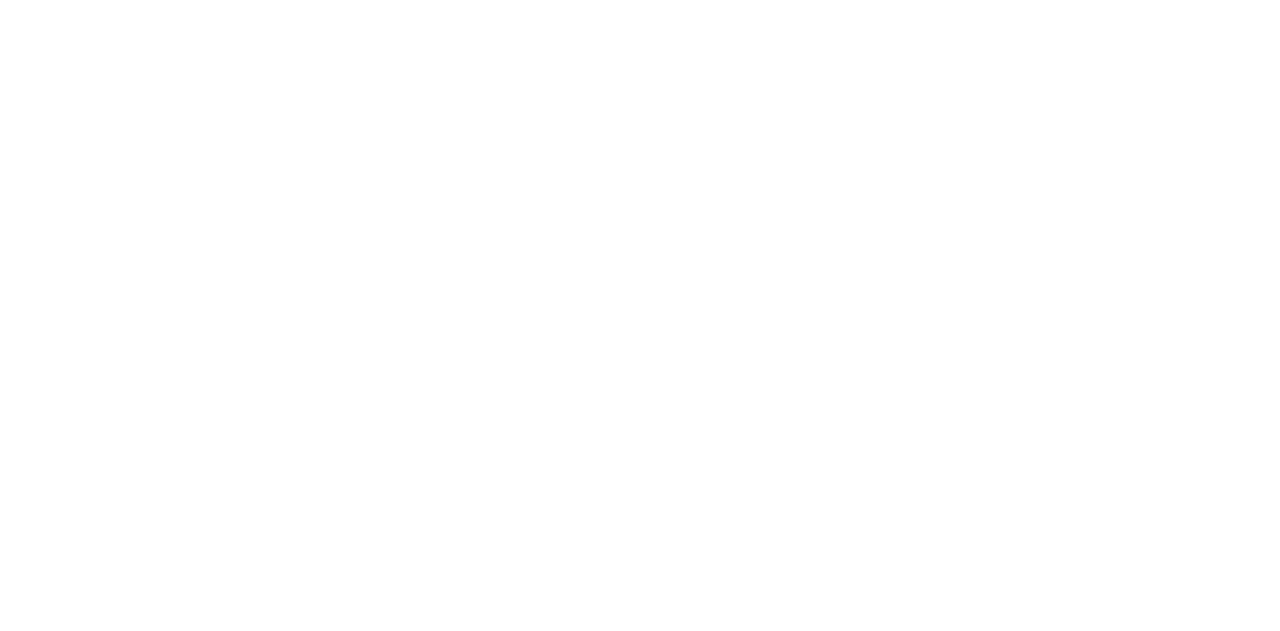 scroll, scrollTop: 0, scrollLeft: 0, axis: both 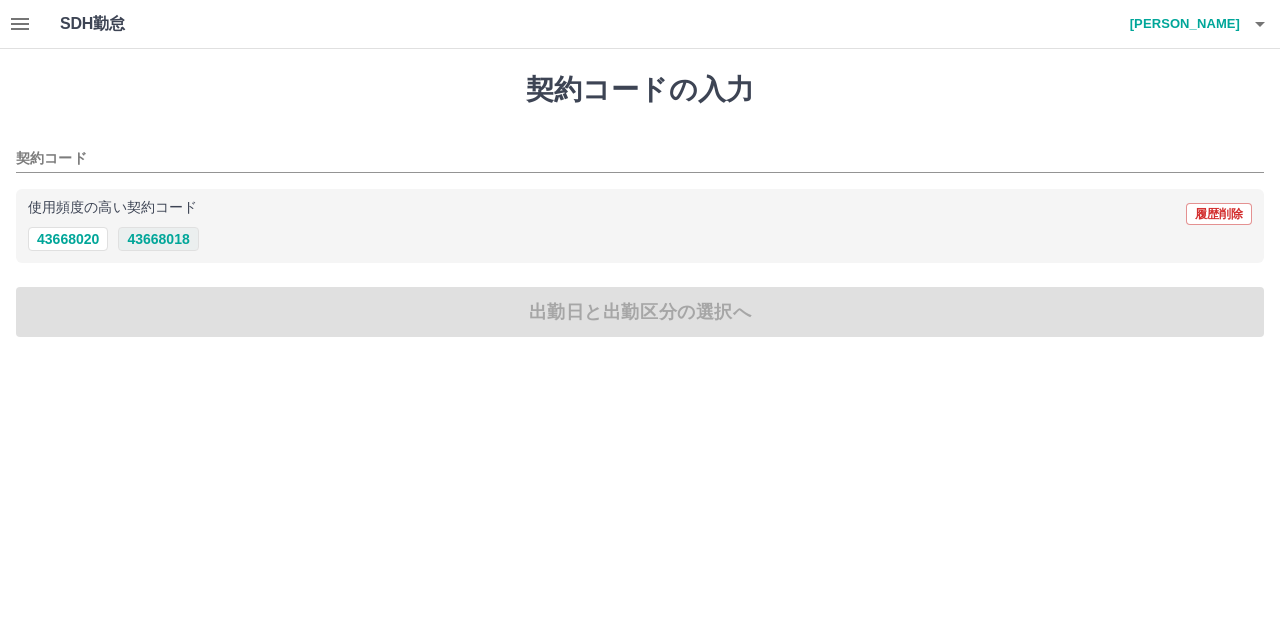 click on "43668018" at bounding box center (158, 239) 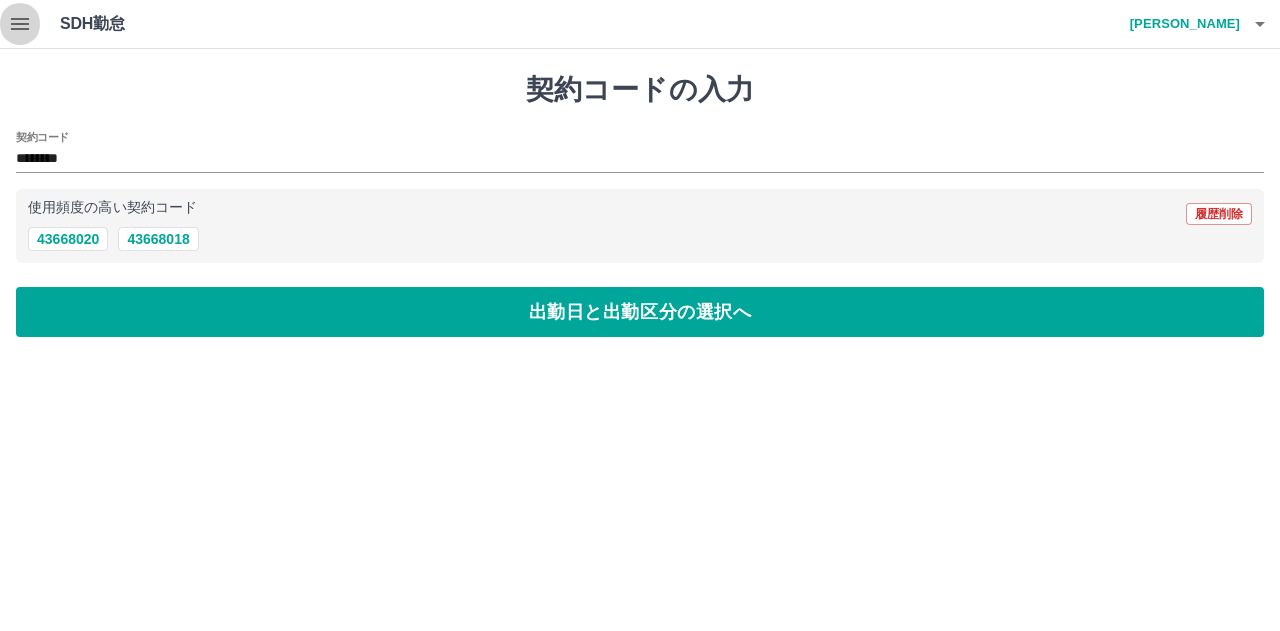 click 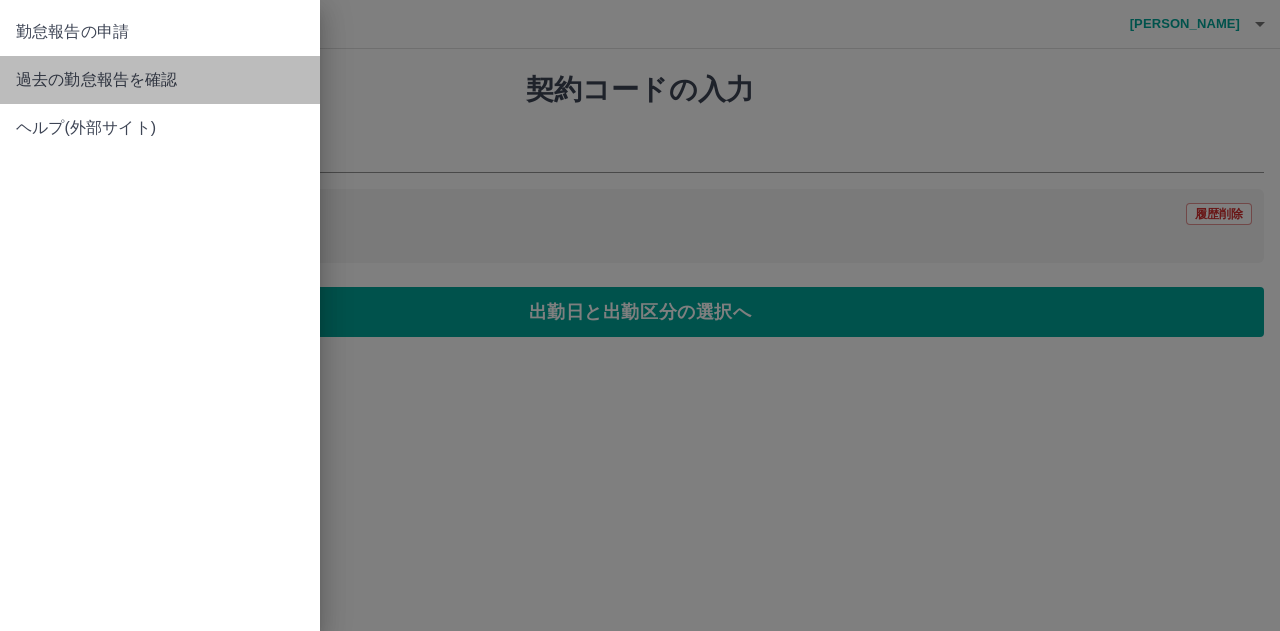 click on "過去の勤怠報告を確認" at bounding box center [160, 80] 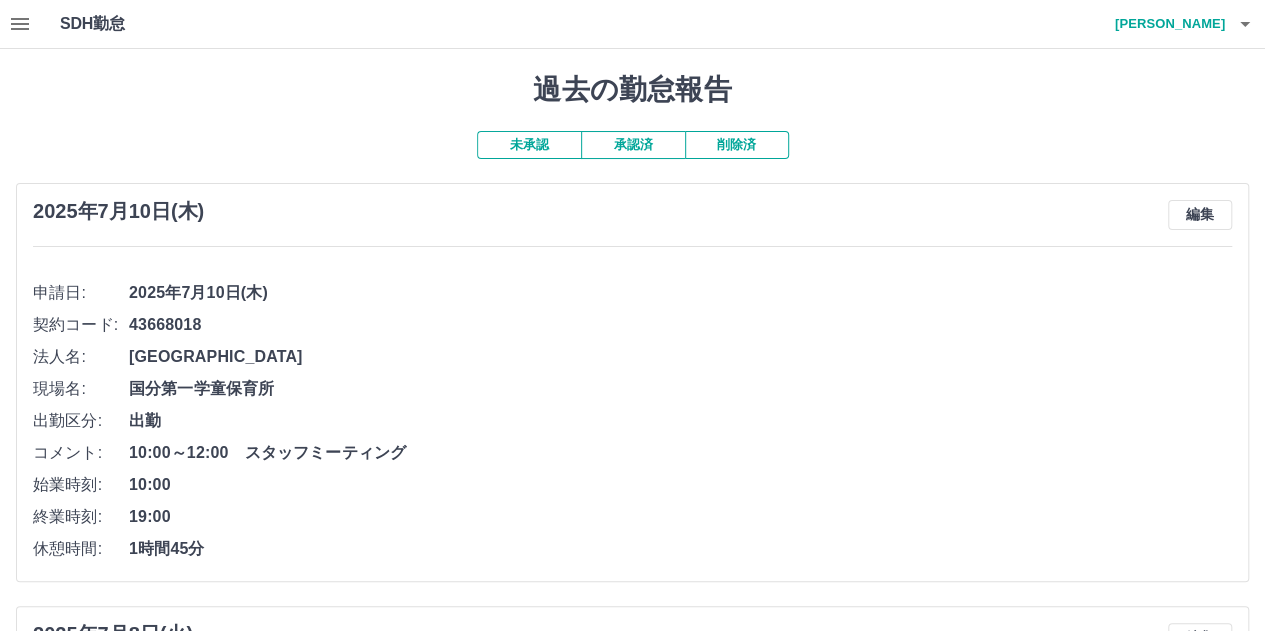 click 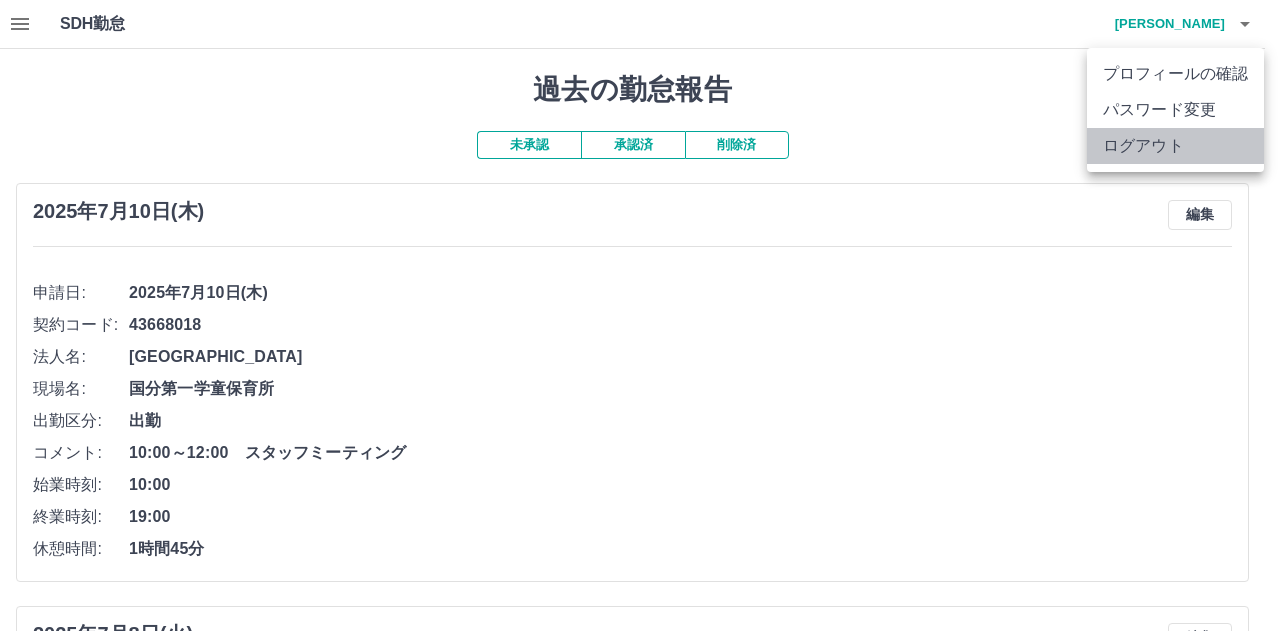 click on "ログアウト" at bounding box center [1175, 146] 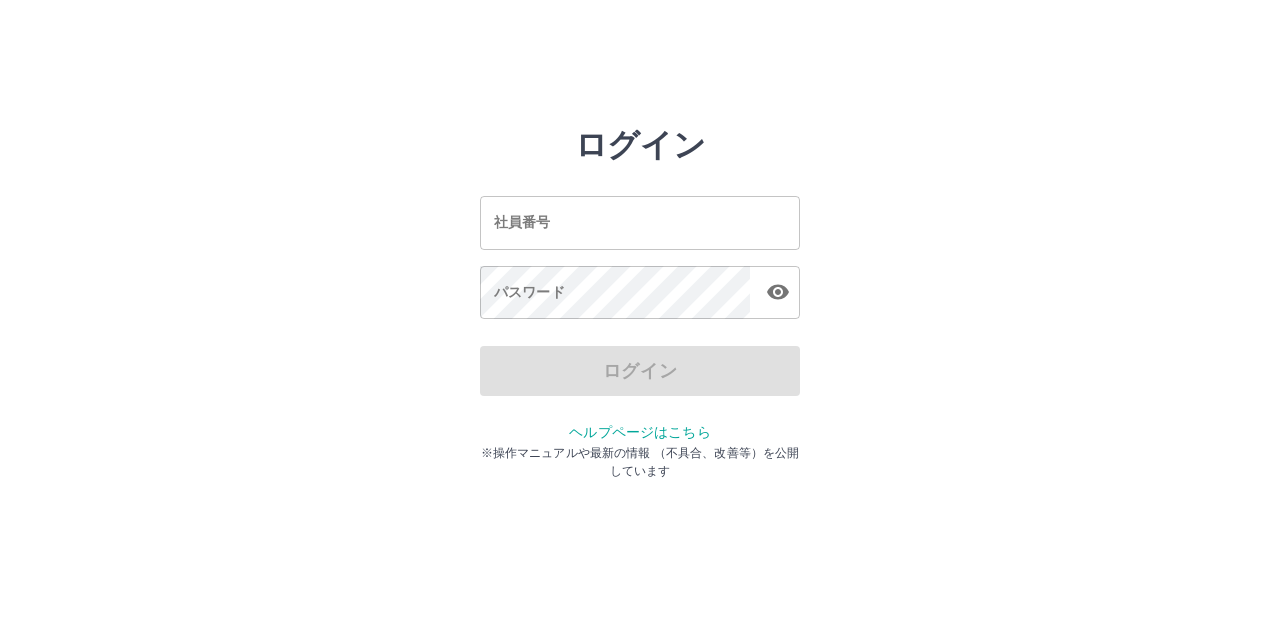 scroll, scrollTop: 0, scrollLeft: 0, axis: both 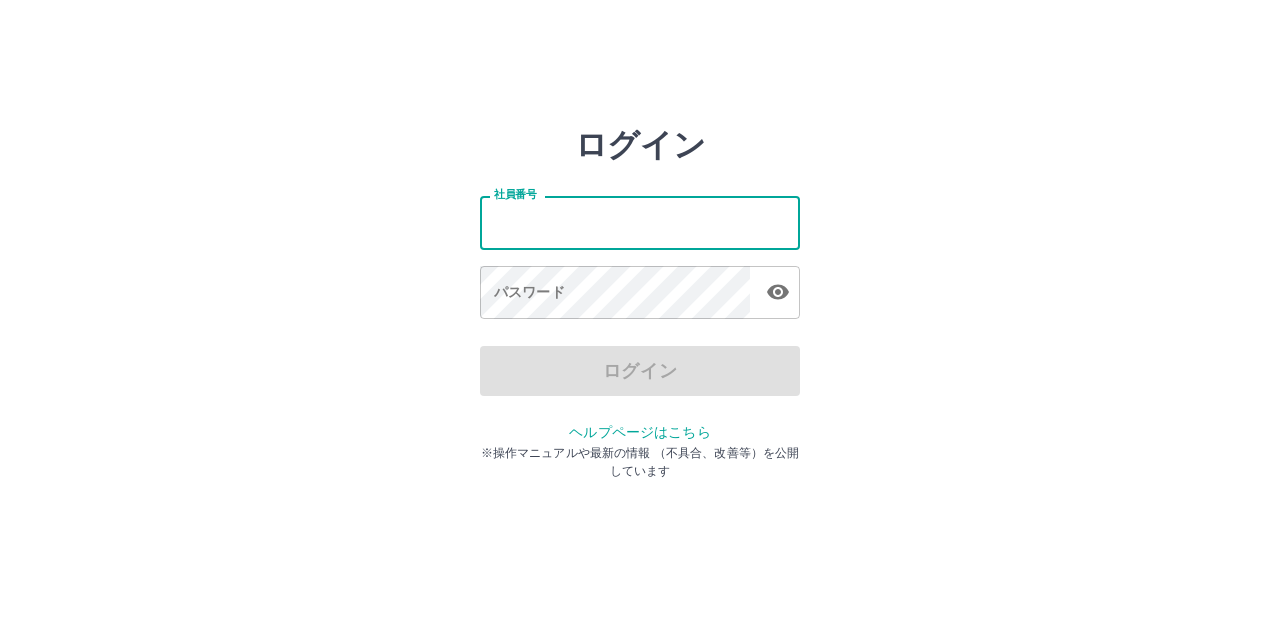 click on "社員番号" at bounding box center [640, 222] 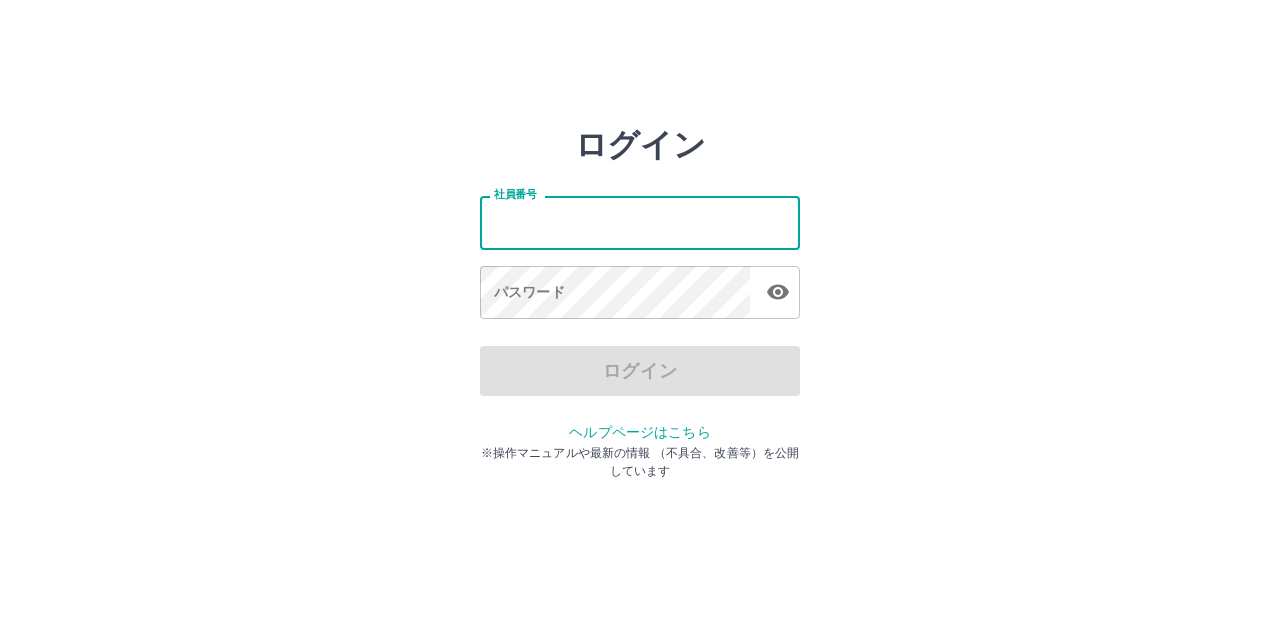 type on "*******" 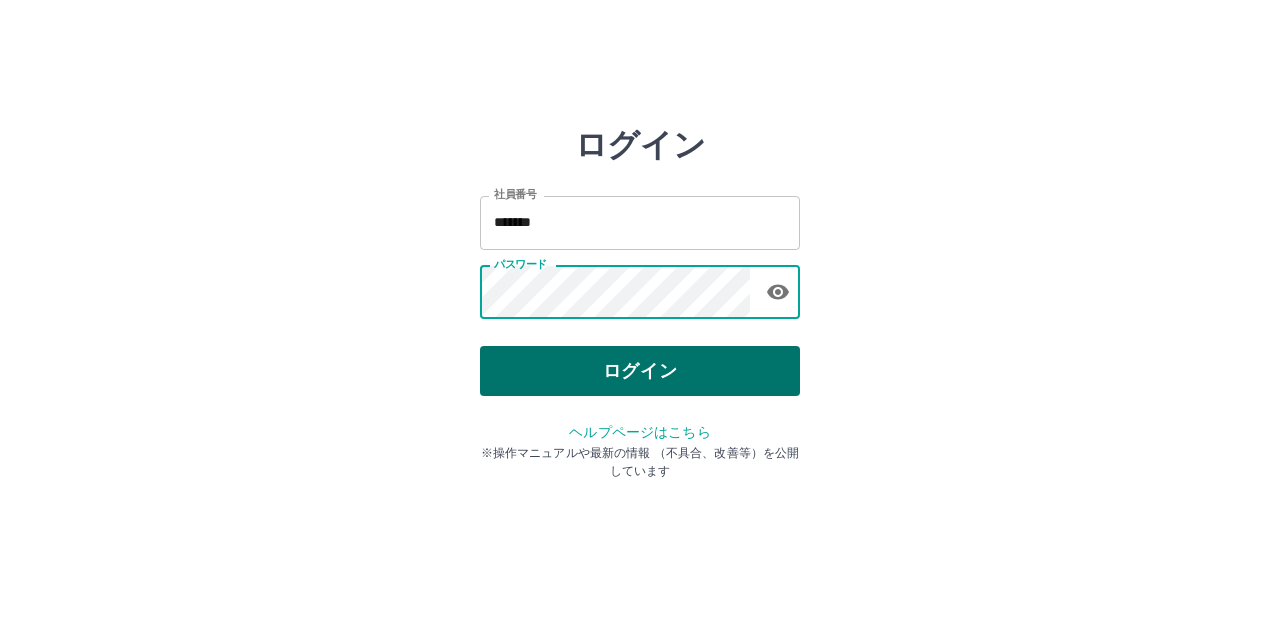 click on "ログイン" at bounding box center (640, 371) 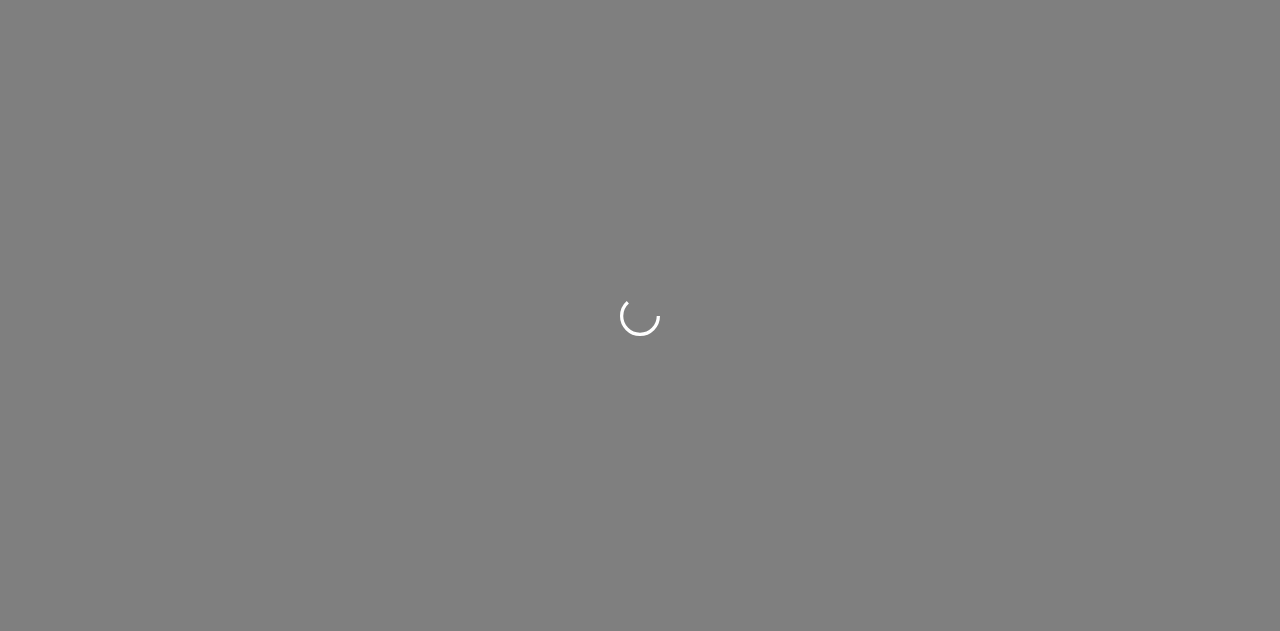 scroll, scrollTop: 0, scrollLeft: 0, axis: both 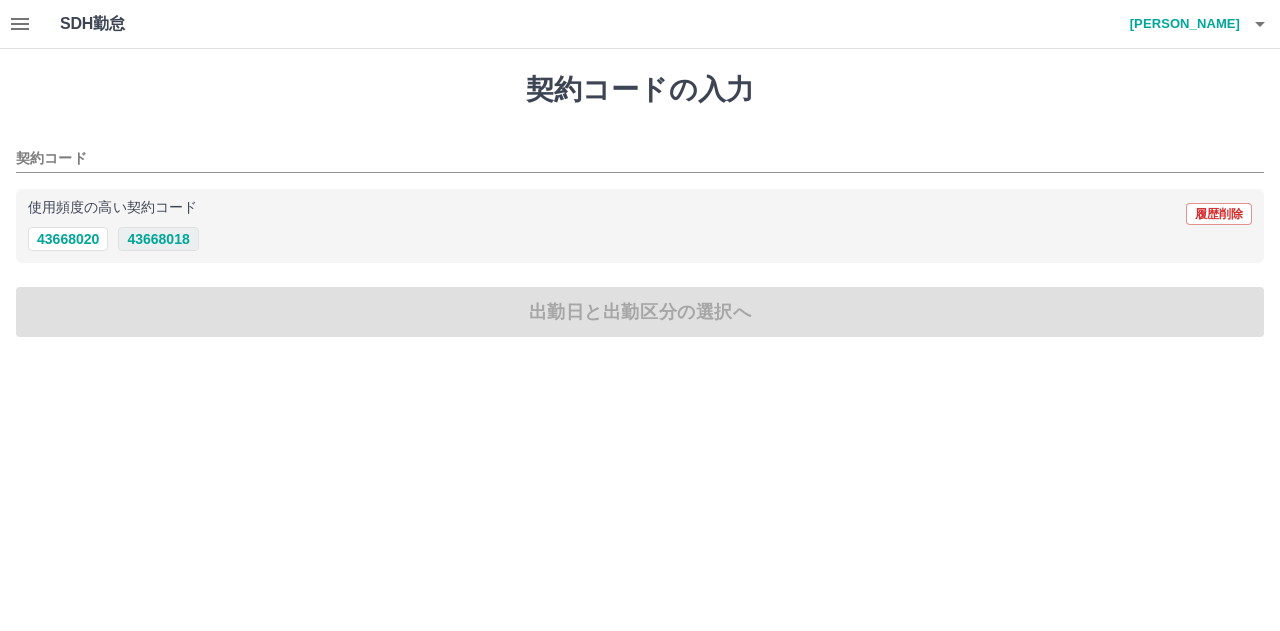 click on "43668018" at bounding box center [158, 239] 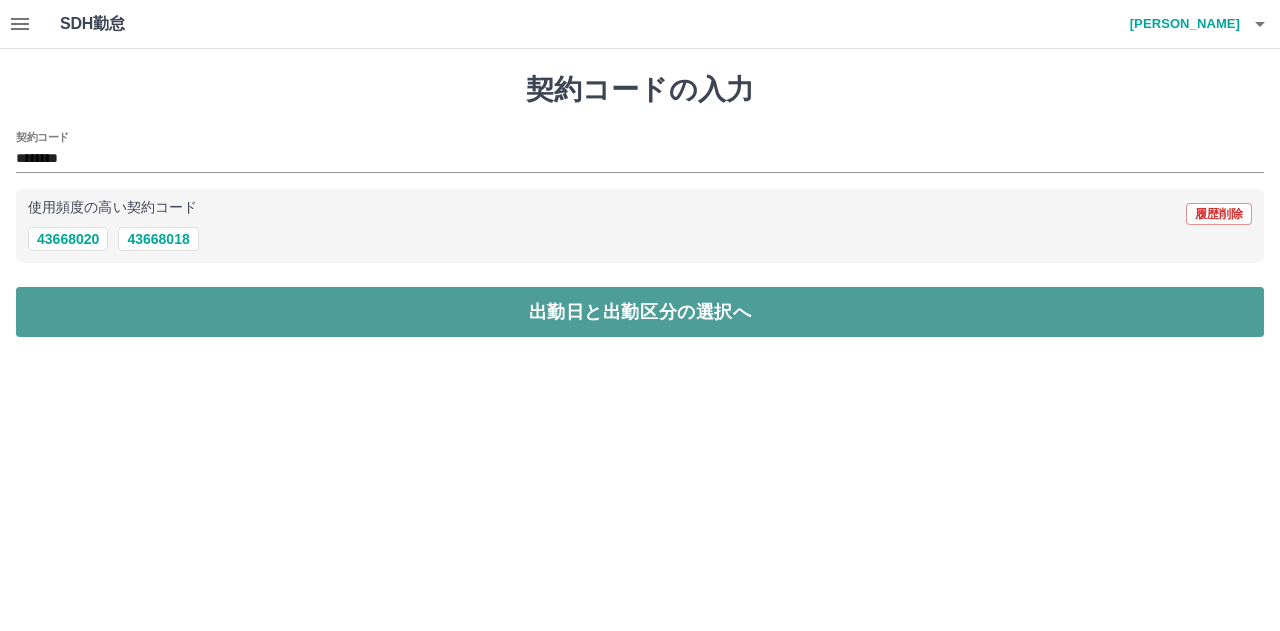 click on "出勤日と出勤区分の選択へ" at bounding box center (640, 312) 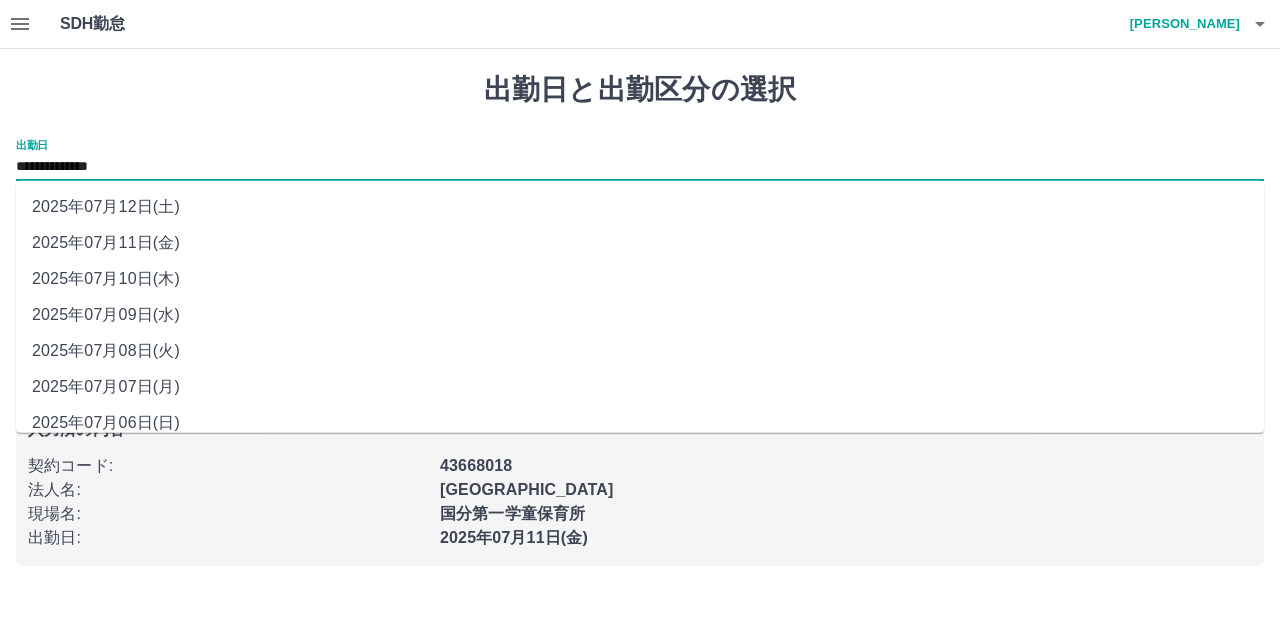 click on "**********" at bounding box center [640, 167] 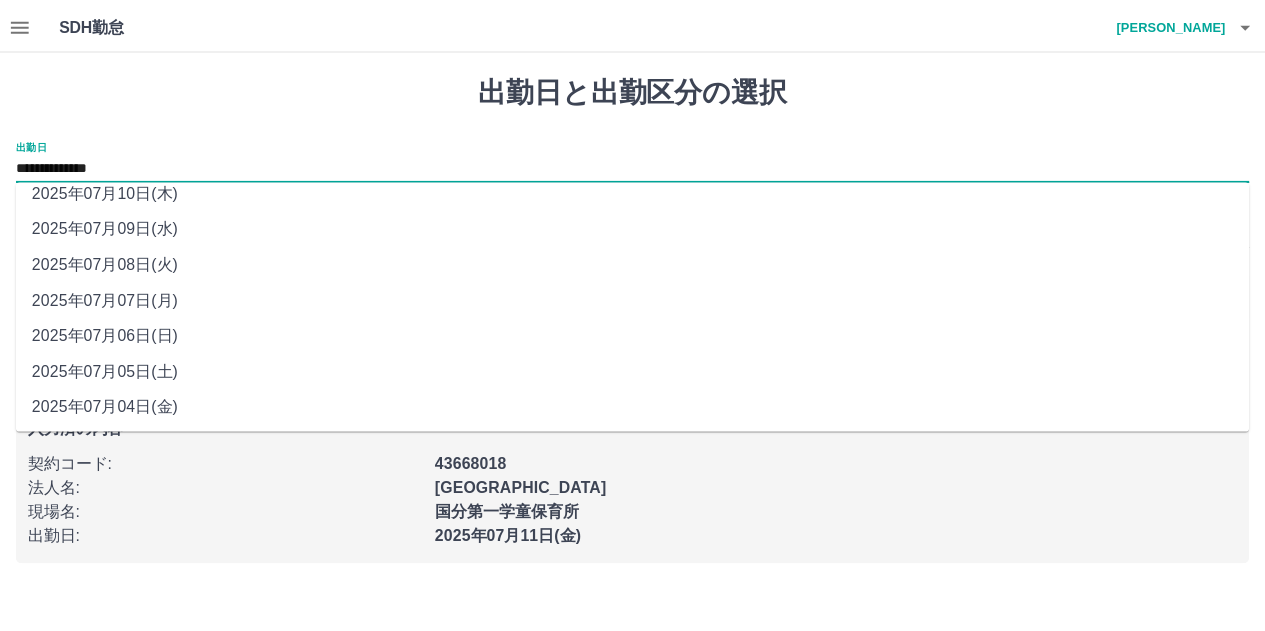 scroll, scrollTop: 0, scrollLeft: 0, axis: both 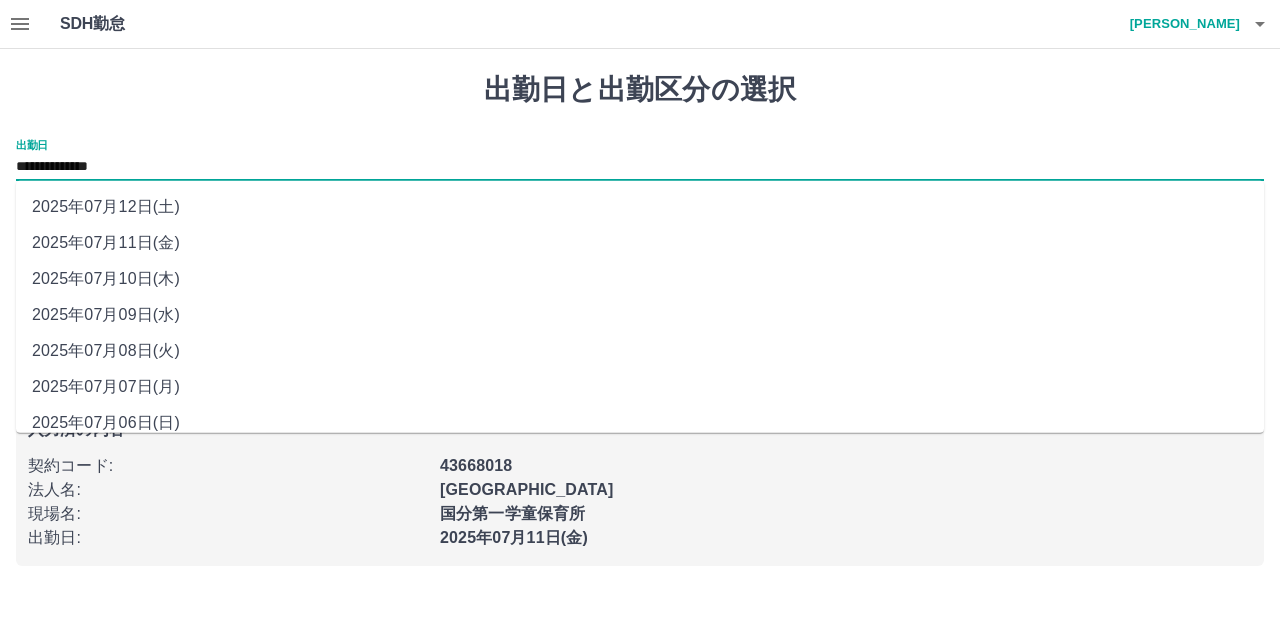 click on "2025年07月10日(木)" at bounding box center [640, 279] 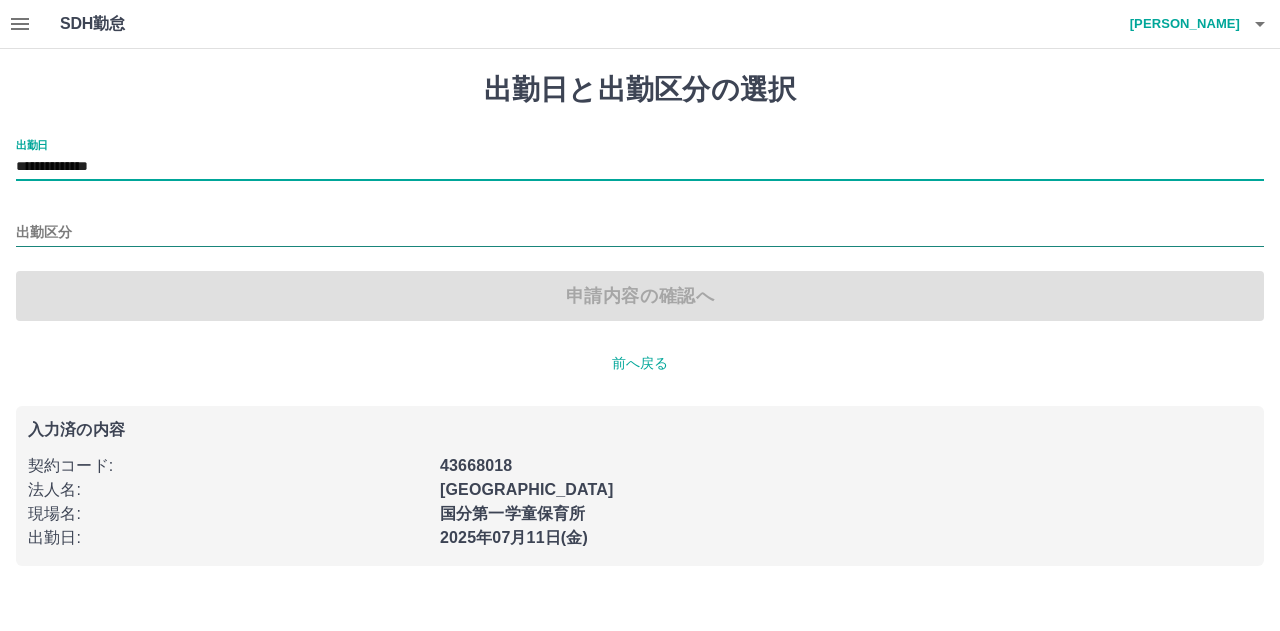 click on "出勤区分" at bounding box center [640, 233] 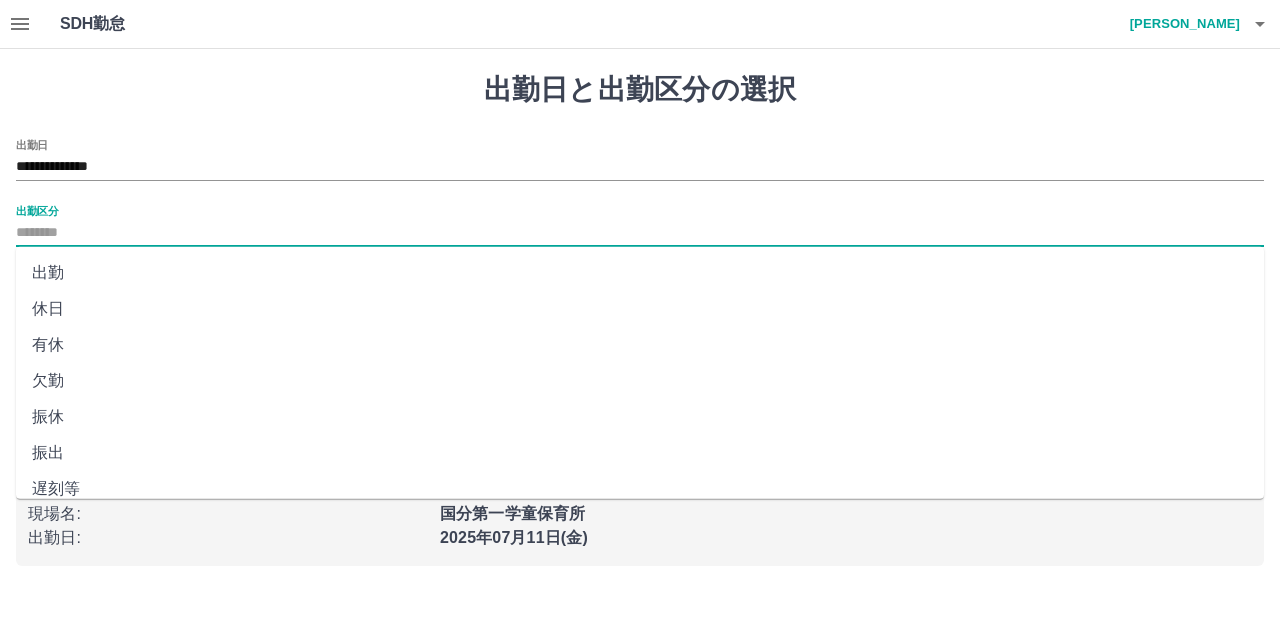 click on "出勤" at bounding box center [640, 273] 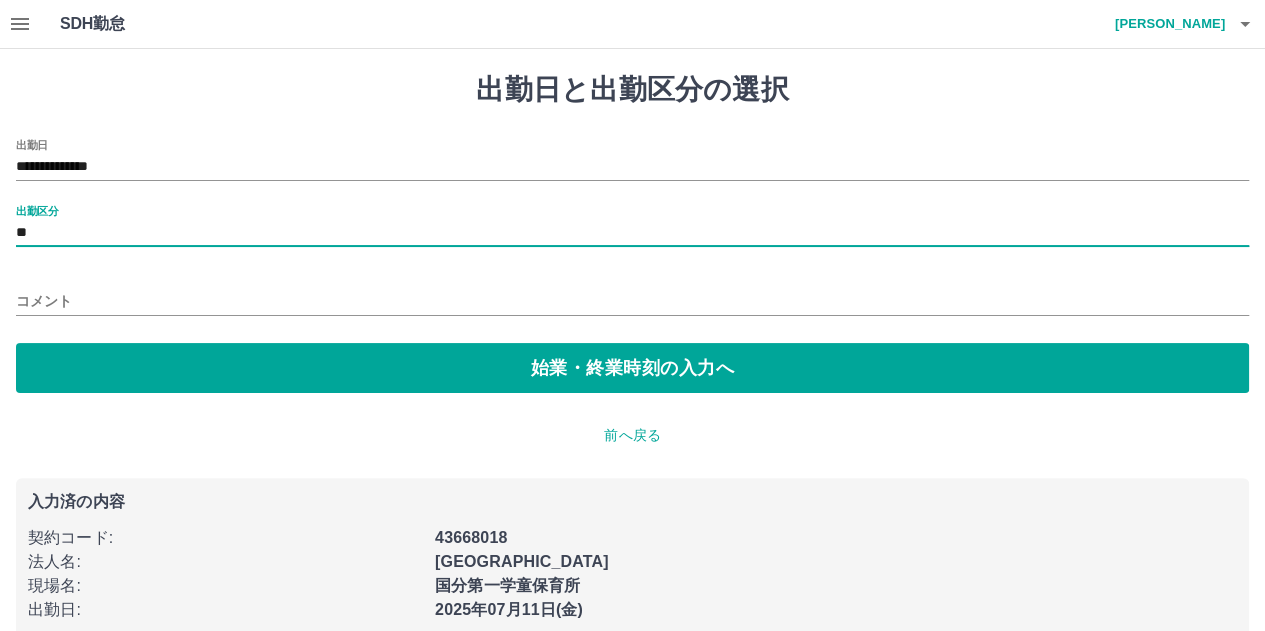 click on "コメント" at bounding box center [632, 301] 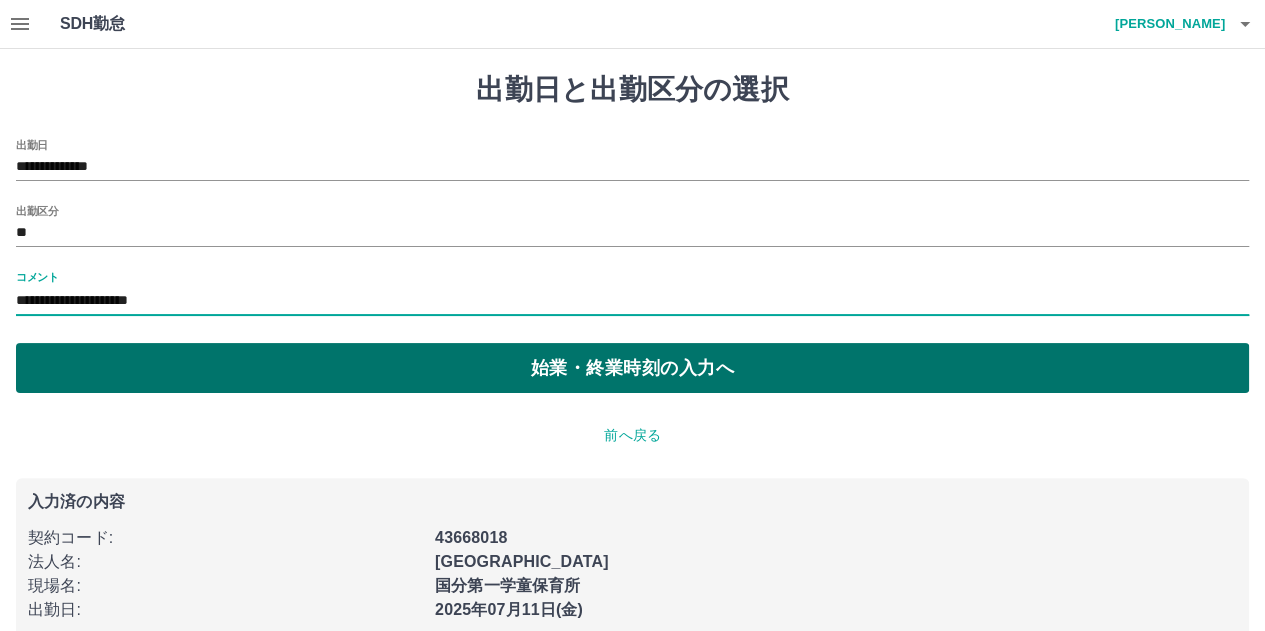type on "**********" 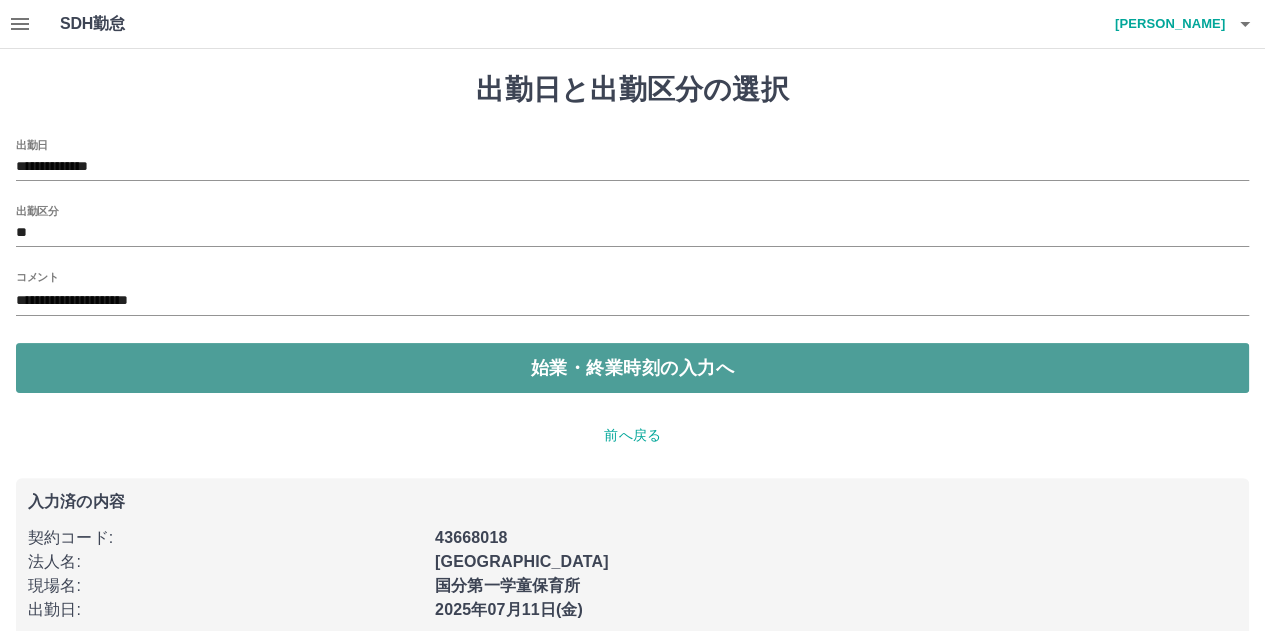 click on "始業・終業時刻の入力へ" at bounding box center (632, 368) 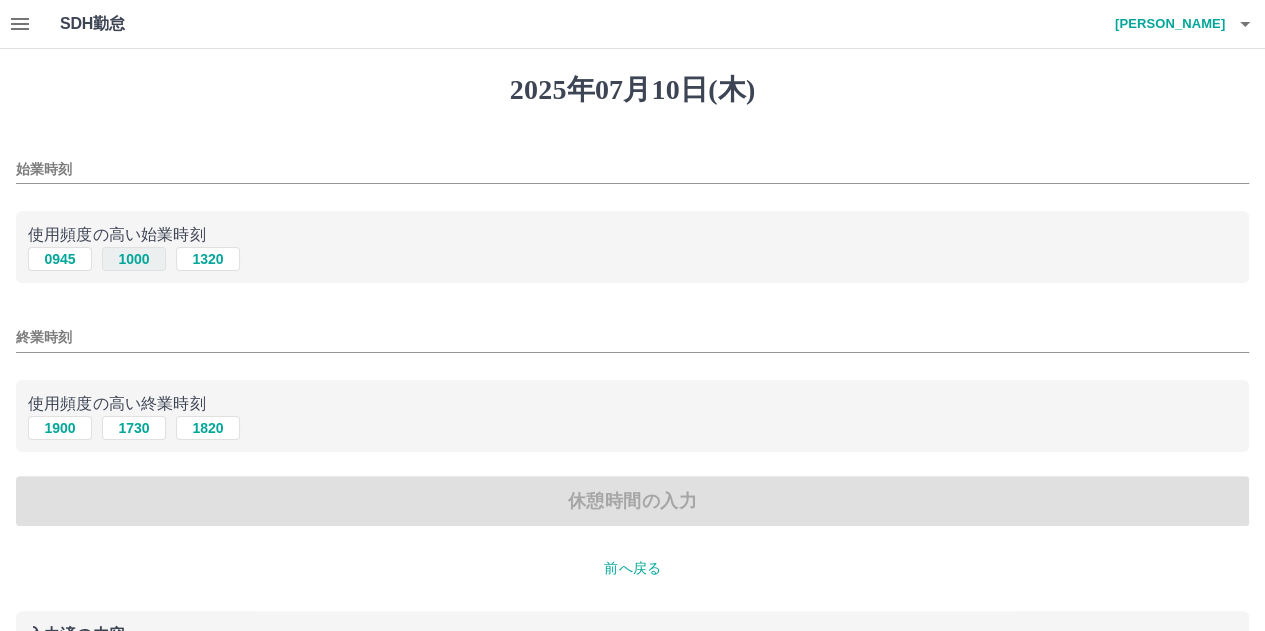 click on "1000" at bounding box center (134, 259) 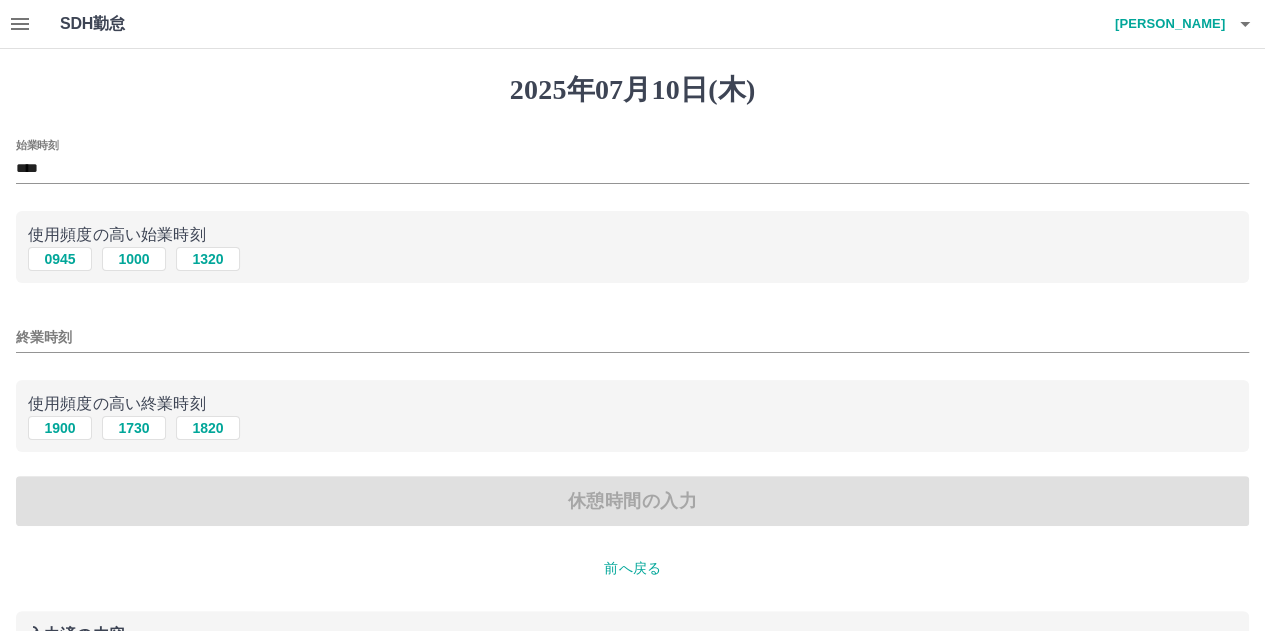 click on "終業時刻" at bounding box center (632, 337) 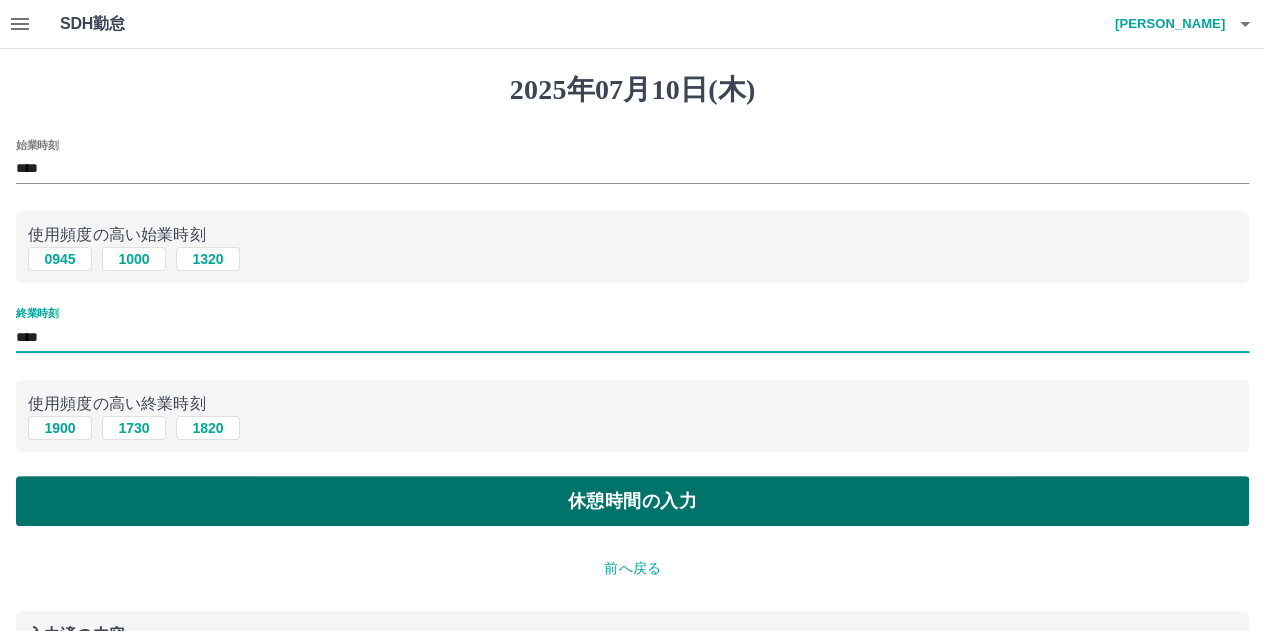 type on "****" 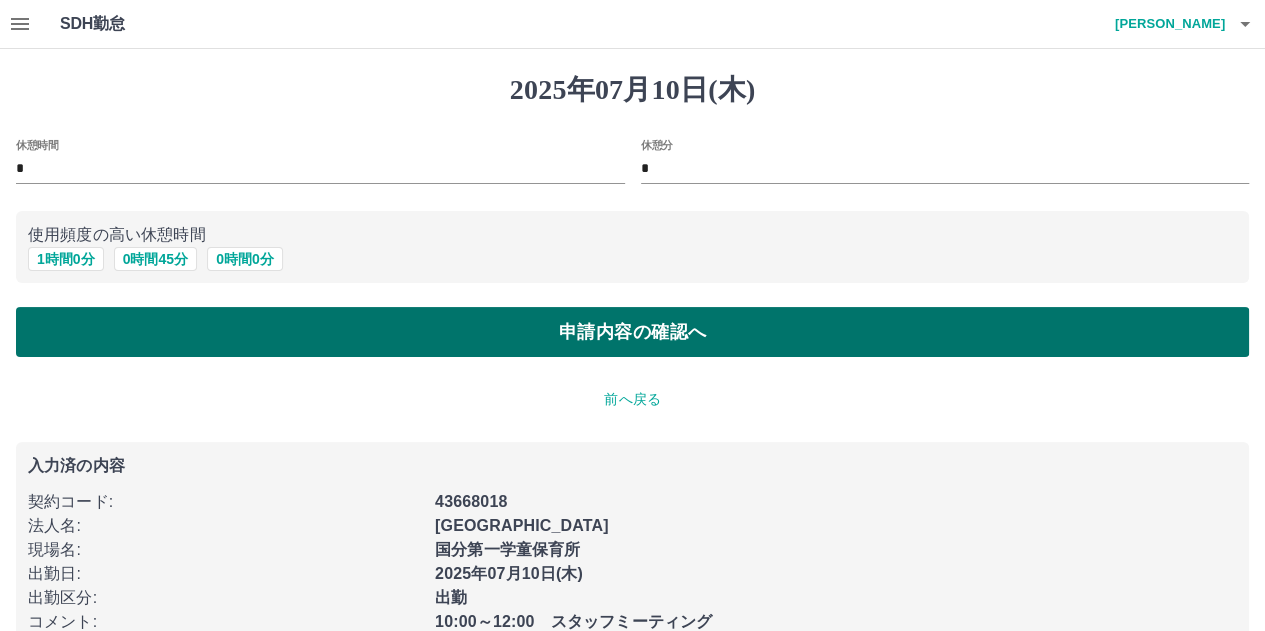 click on "申請内容の確認へ" at bounding box center [632, 332] 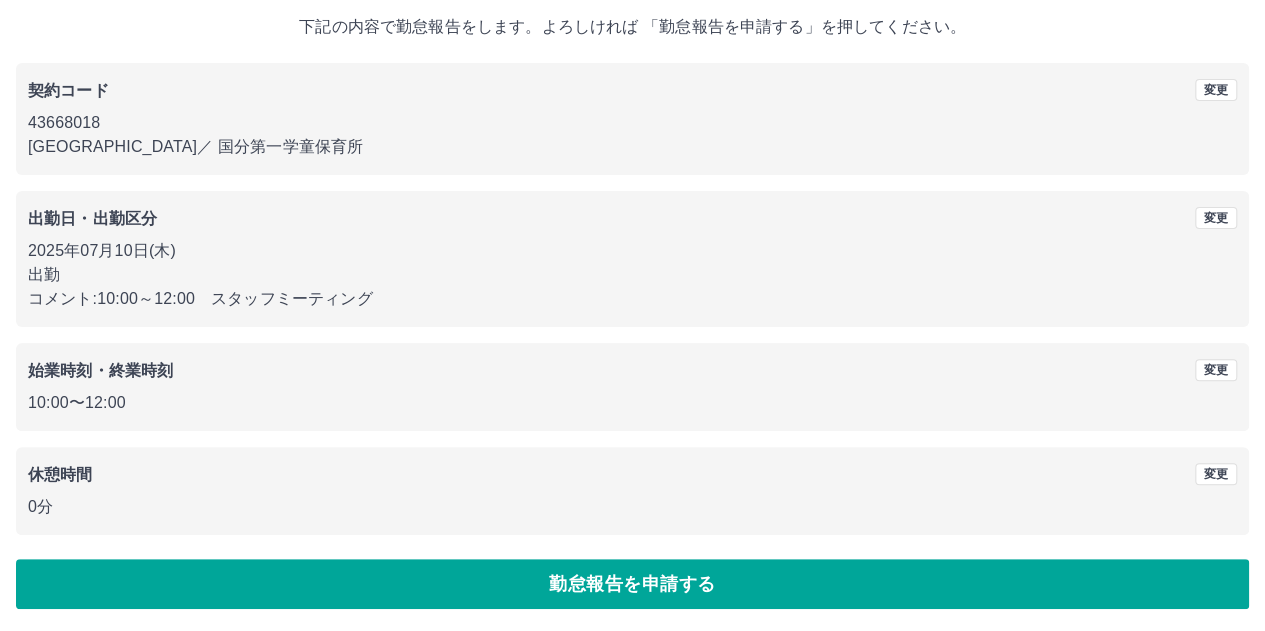 scroll, scrollTop: 116, scrollLeft: 0, axis: vertical 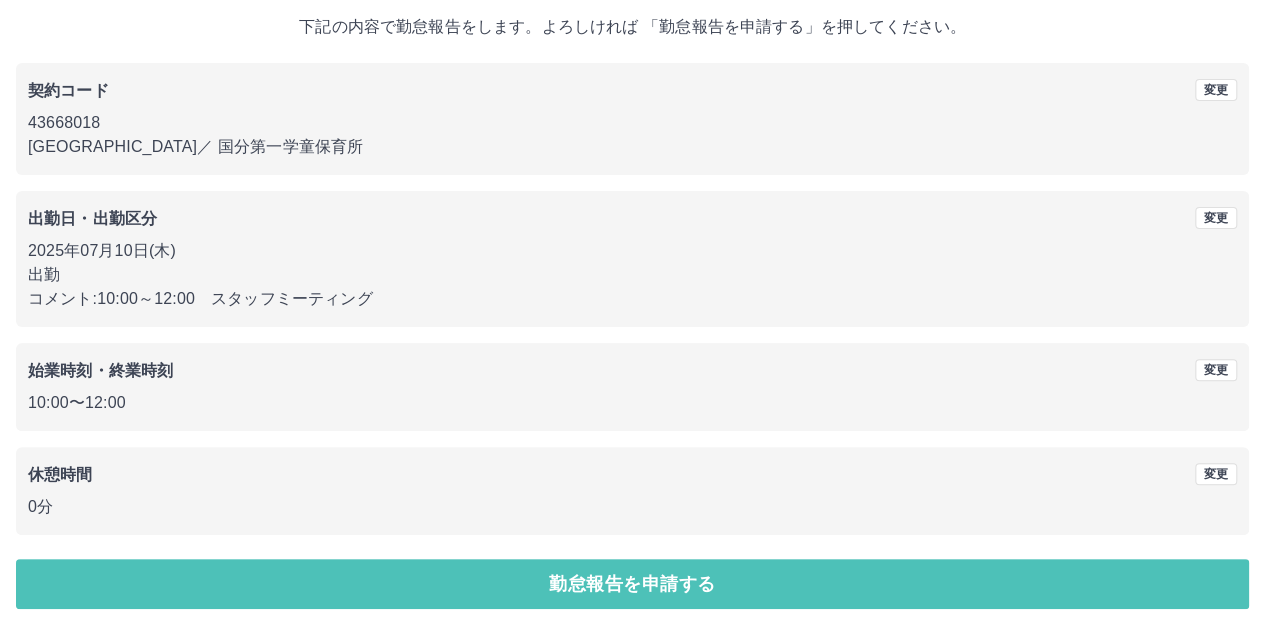 drag, startPoint x: 629, startPoint y: 577, endPoint x: 630, endPoint y: 563, distance: 14.035668 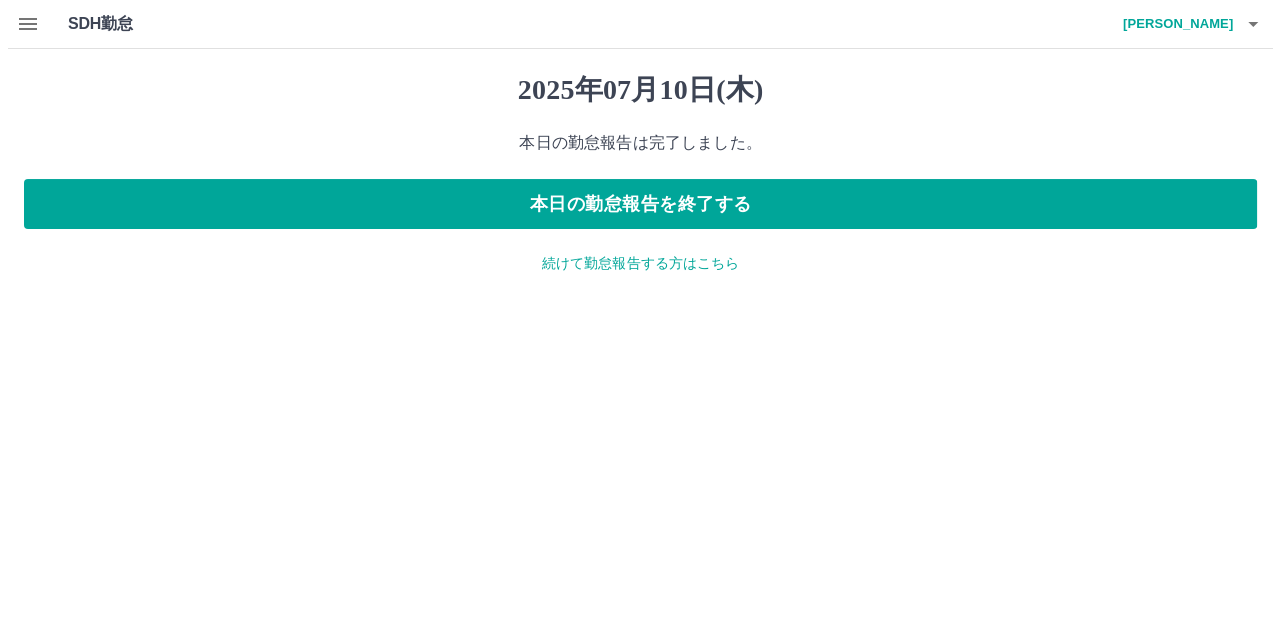 scroll, scrollTop: 0, scrollLeft: 0, axis: both 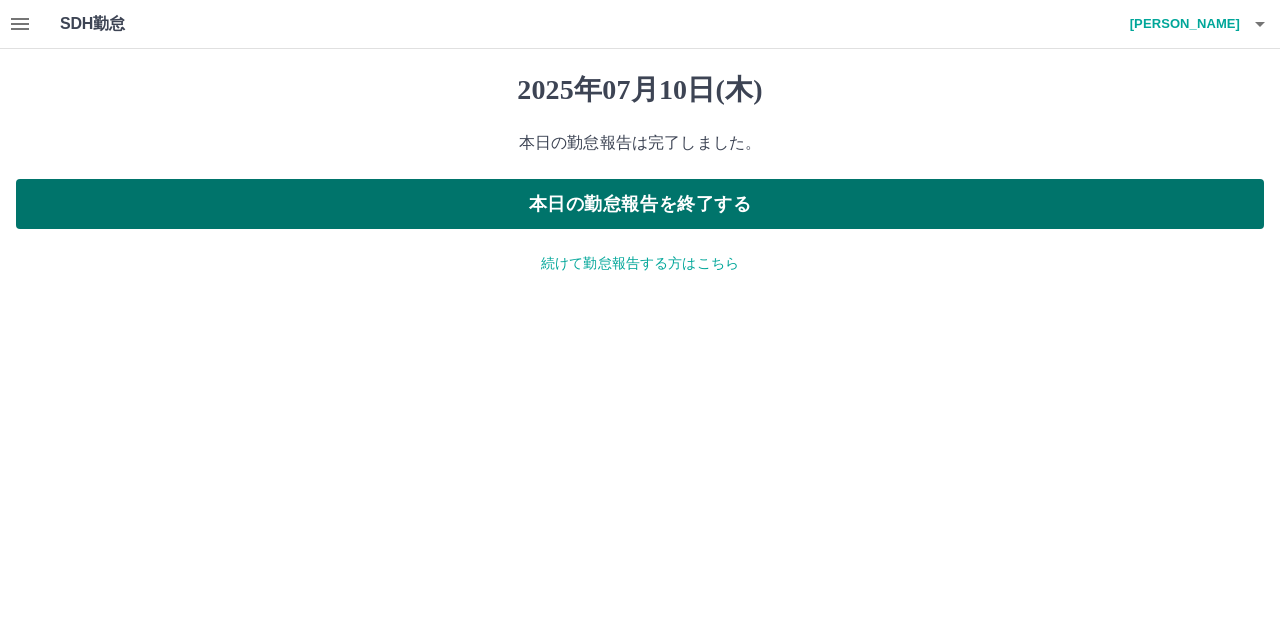 click on "本日の勤怠報告を終了する" at bounding box center [640, 204] 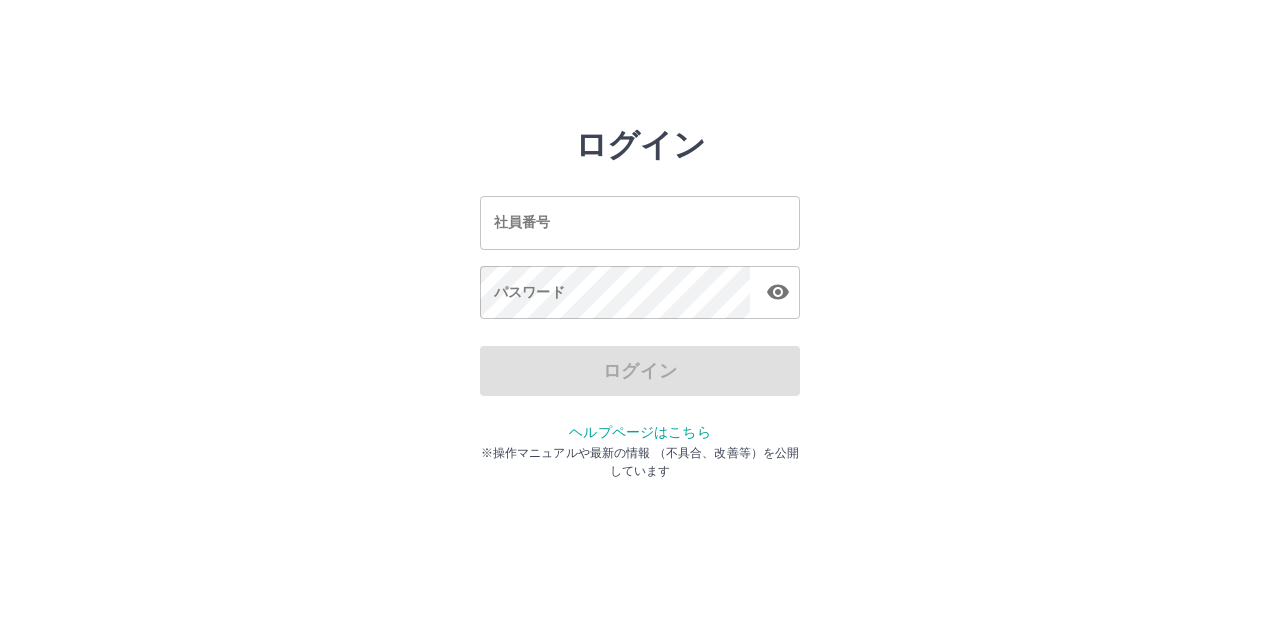 scroll, scrollTop: 0, scrollLeft: 0, axis: both 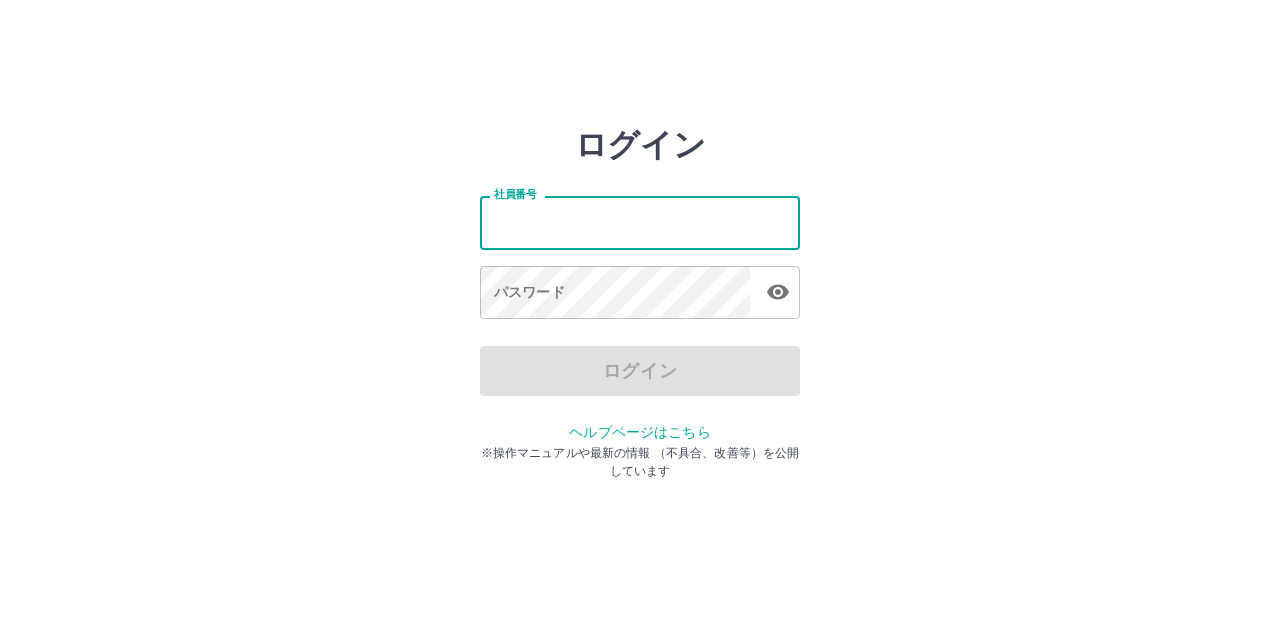 type on "*******" 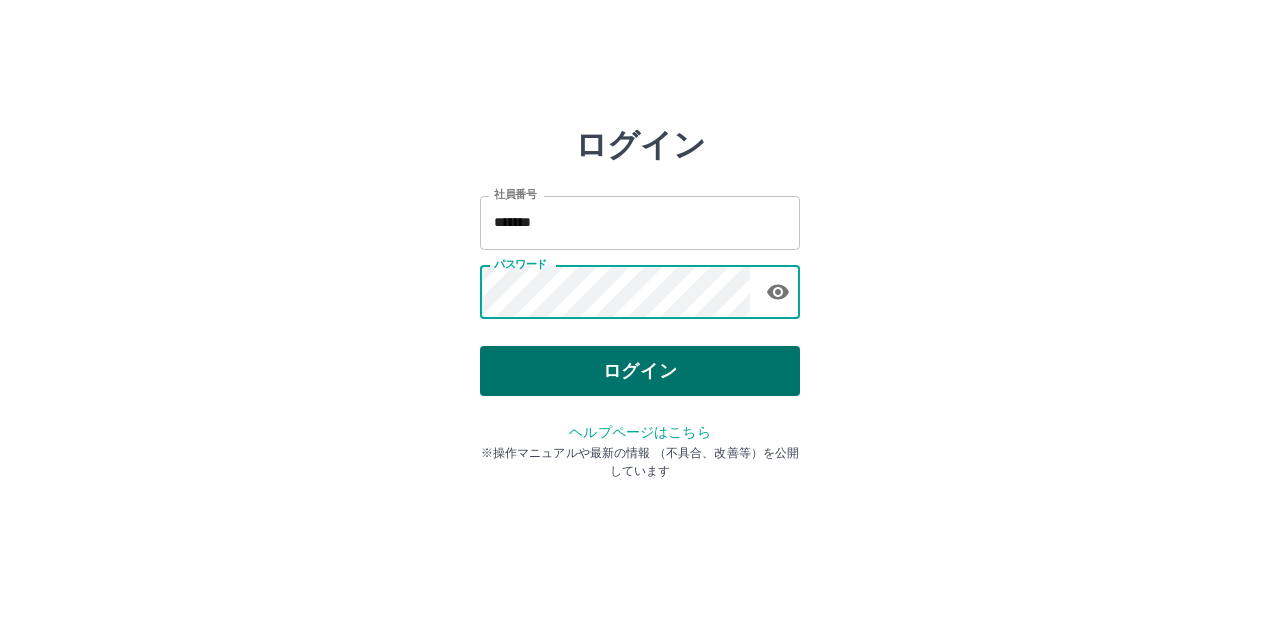 click on "ログイン" at bounding box center (640, 371) 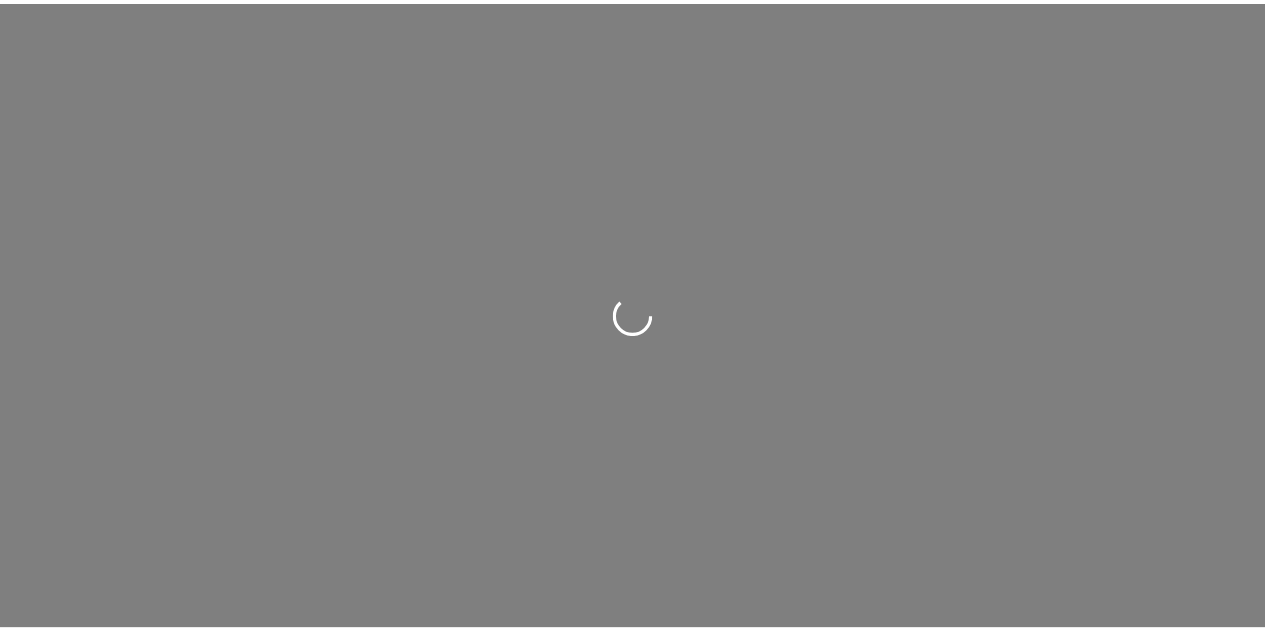 scroll, scrollTop: 0, scrollLeft: 0, axis: both 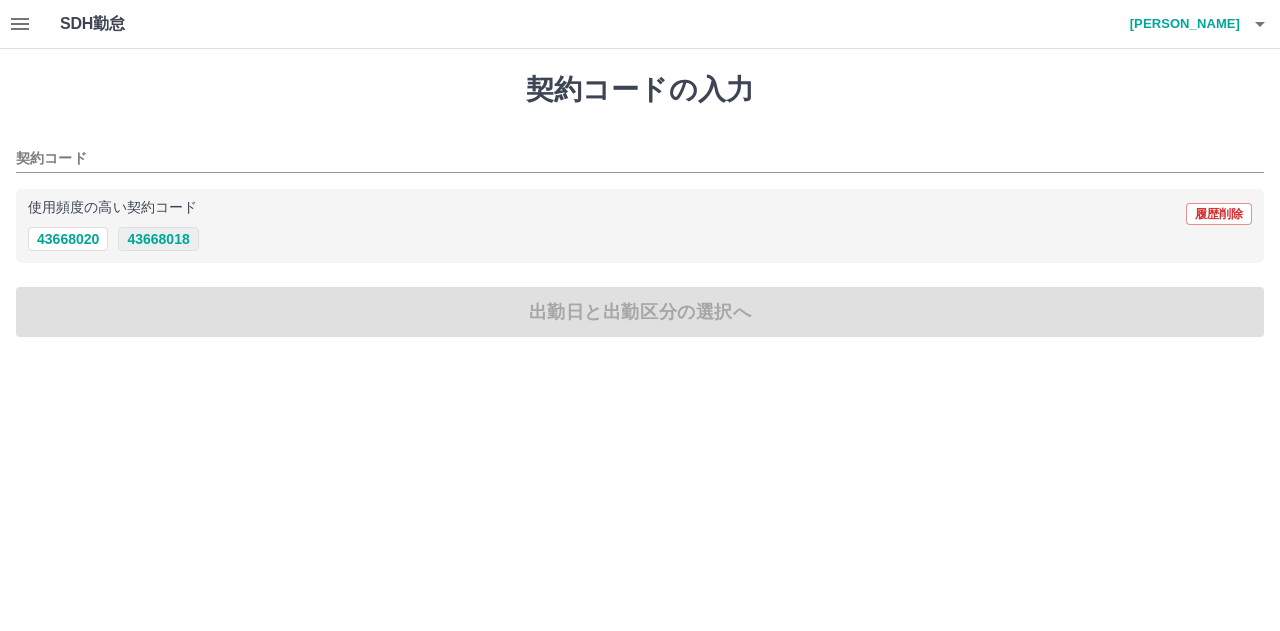 click on "43668018" at bounding box center [158, 239] 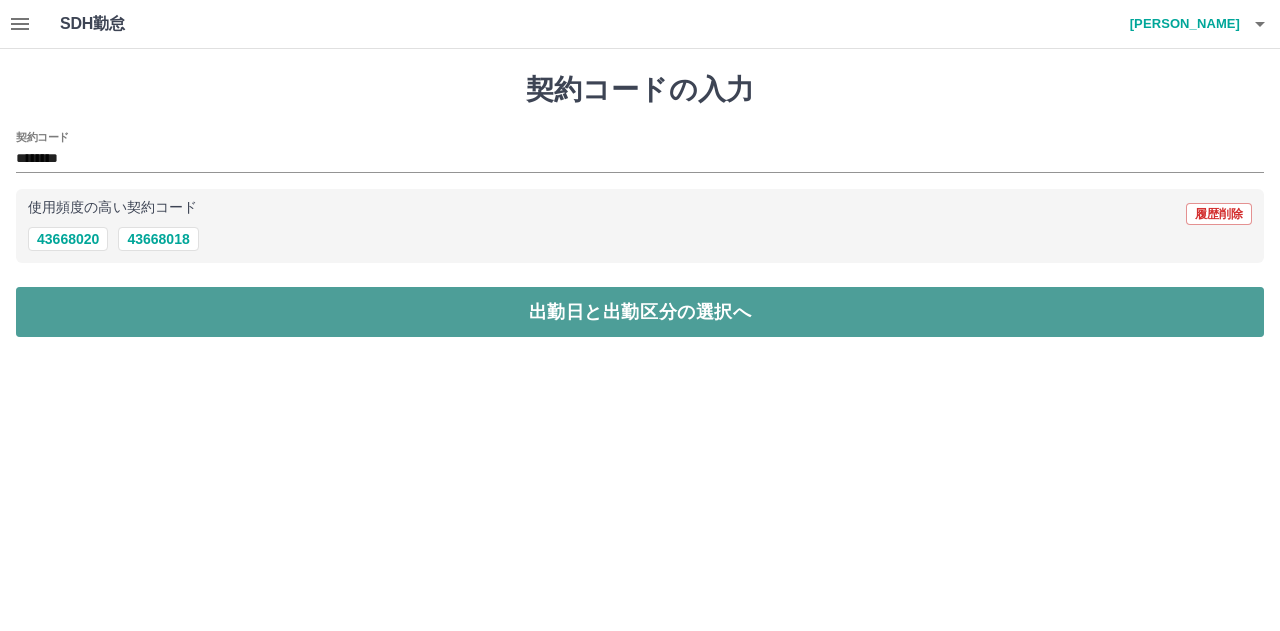 click on "出勤日と出勤区分の選択へ" at bounding box center [640, 312] 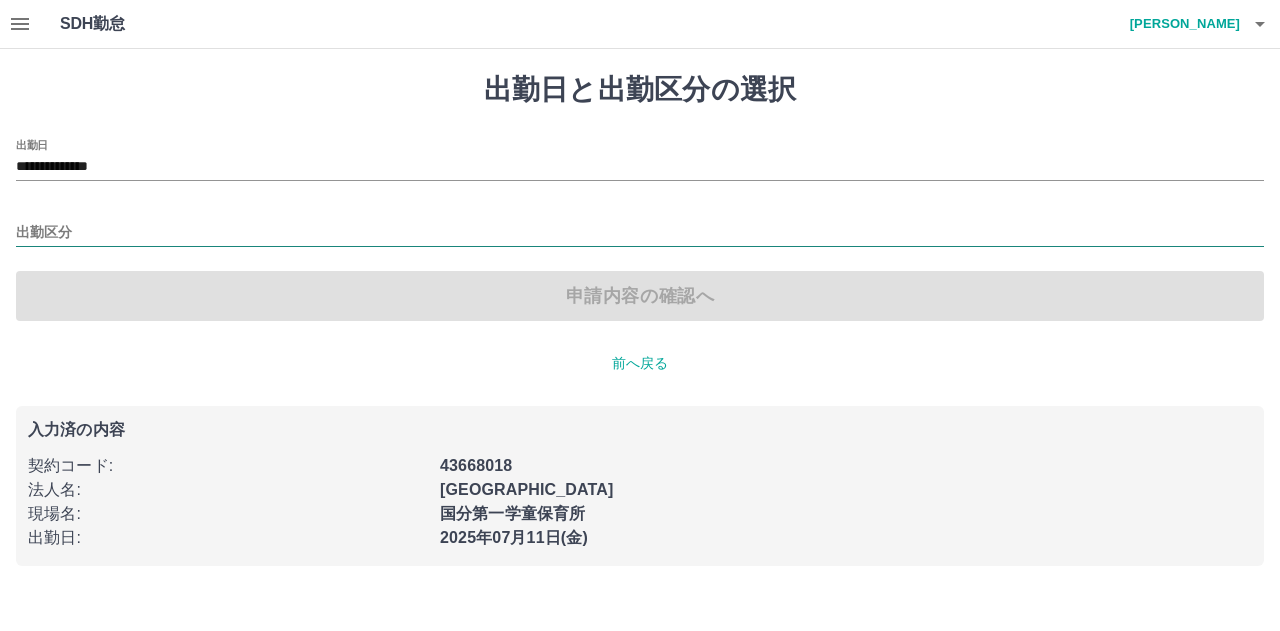 drag, startPoint x: 77, startPoint y: 216, endPoint x: 100, endPoint y: 229, distance: 26.41969 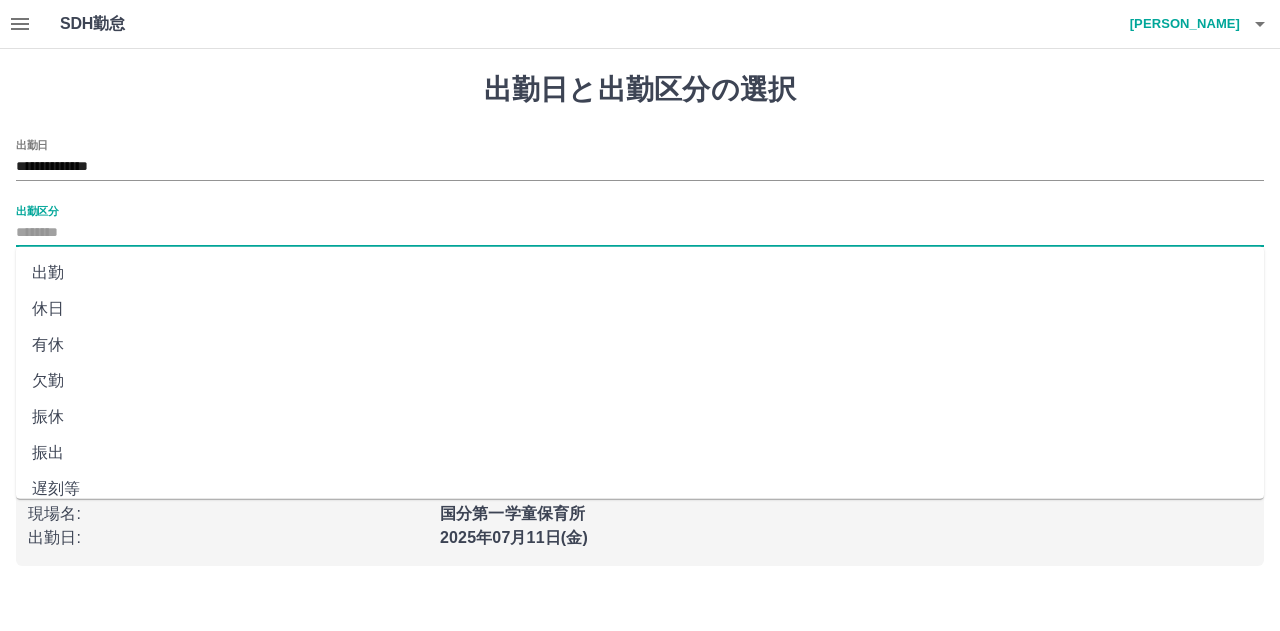 drag, startPoint x: 88, startPoint y: 234, endPoint x: 100, endPoint y: 238, distance: 12.649111 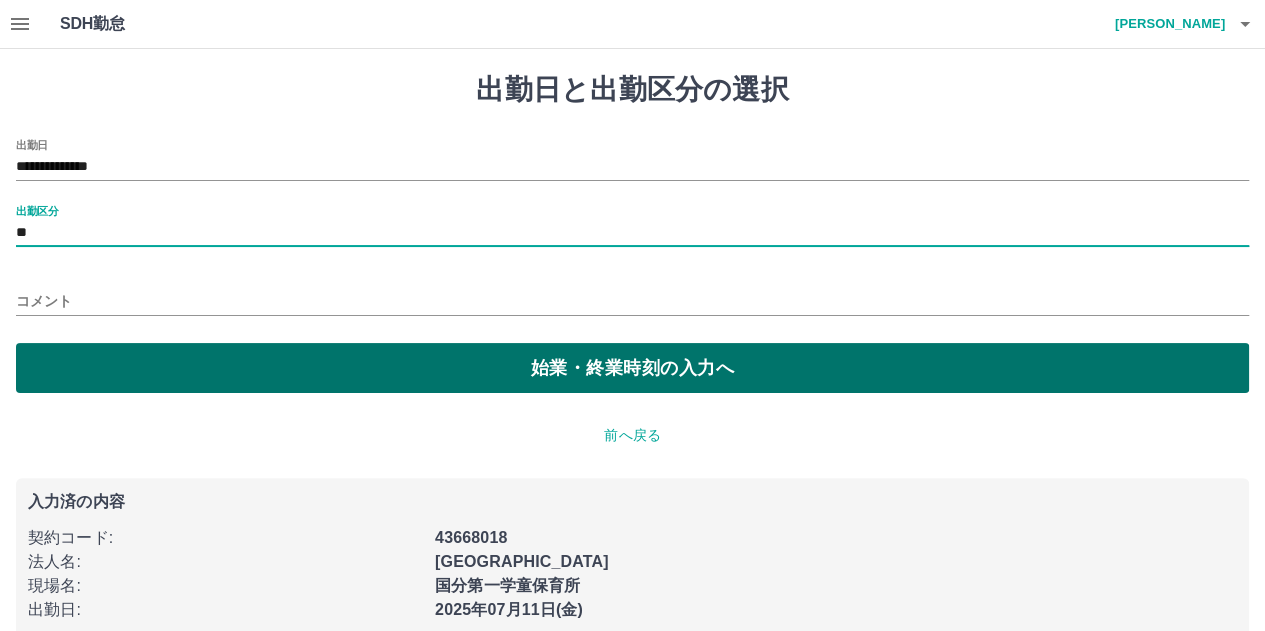 click on "始業・終業時刻の入力へ" at bounding box center (632, 368) 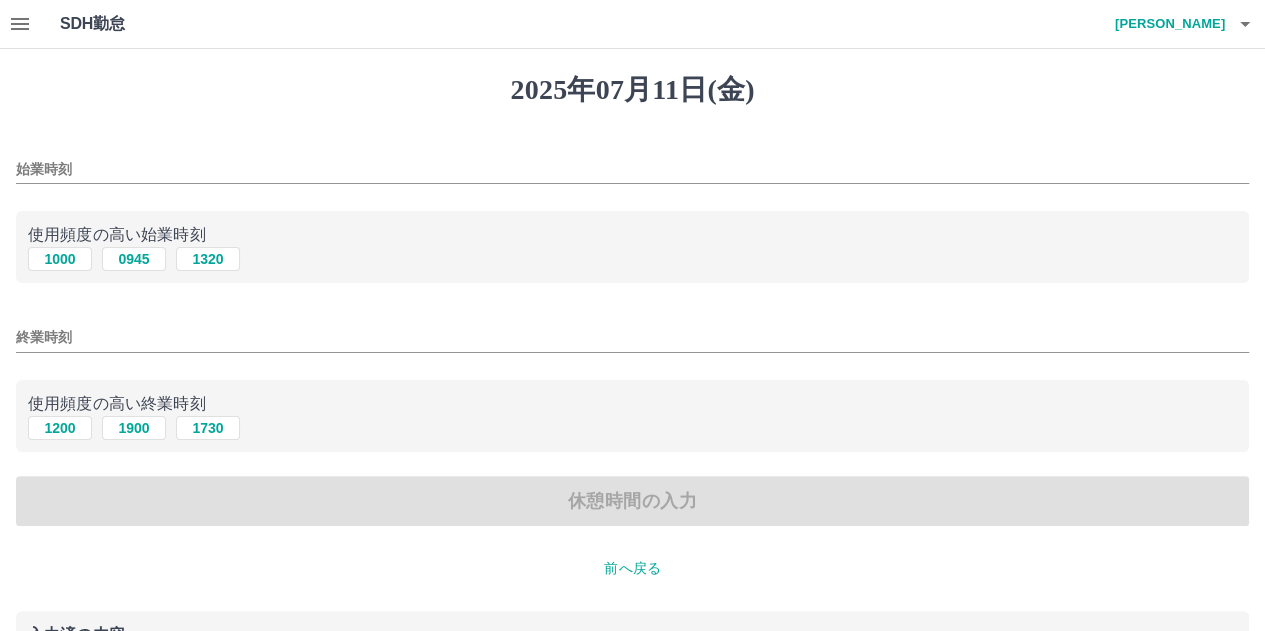 click on "始業時刻 使用頻度の高い始業時刻 [DATE] 0945 [DATE] 終業時刻 使用頻度の高い終業時刻 [DATE] [DATE] [DATE] 休憩時間の入力" at bounding box center (632, 333) 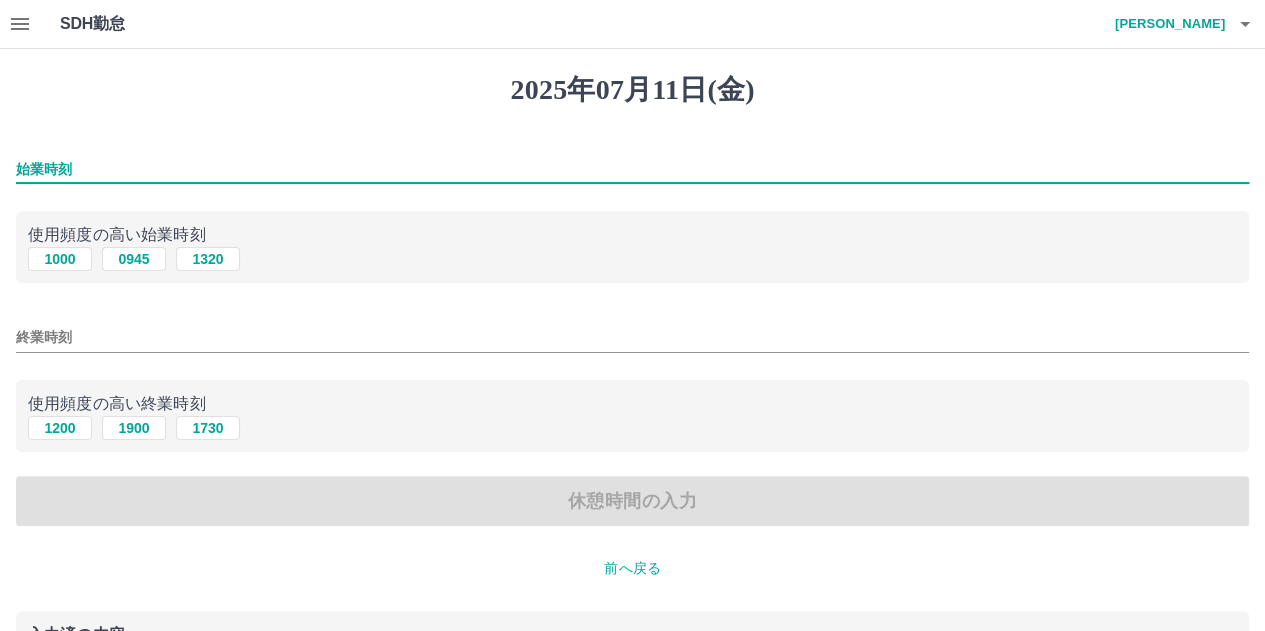 type on "****" 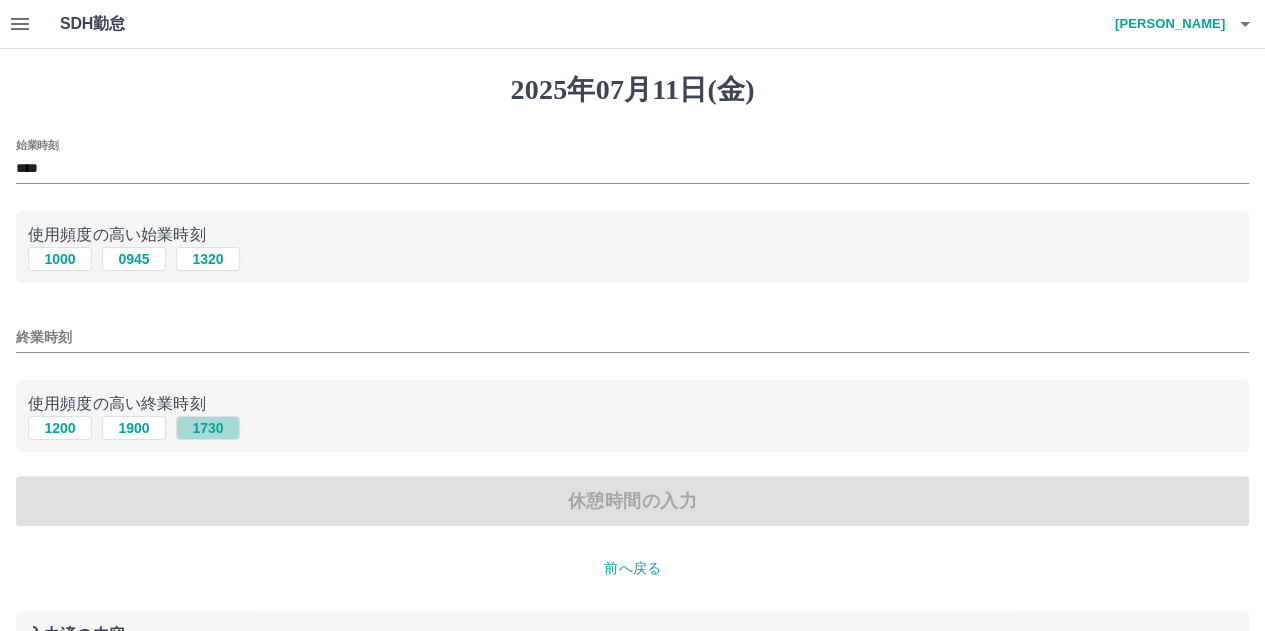 drag, startPoint x: 200, startPoint y: 437, endPoint x: 226, endPoint y: 418, distance: 32.202484 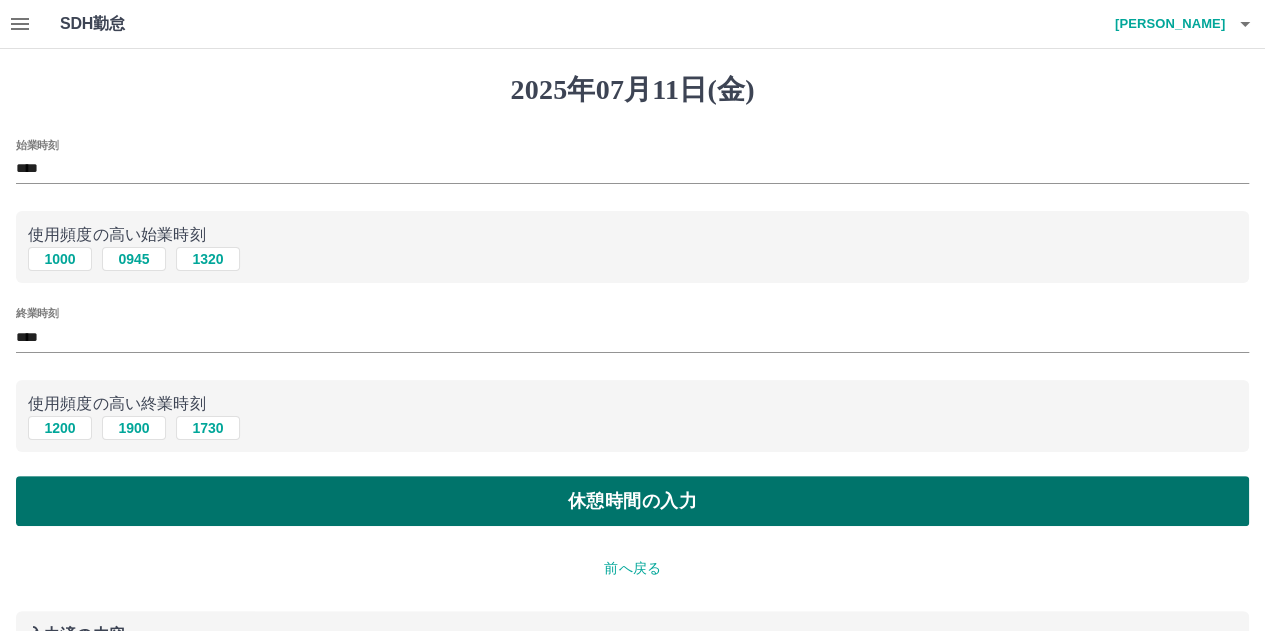click on "休憩時間の入力" at bounding box center [632, 501] 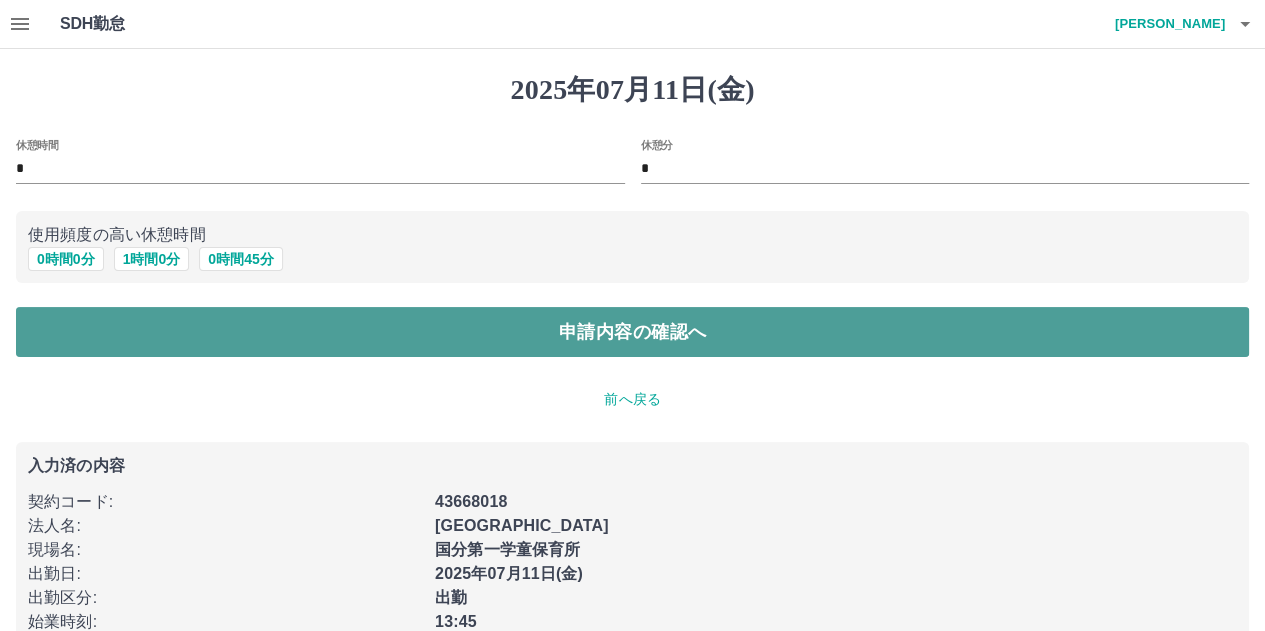 click on "申請内容の確認へ" at bounding box center (632, 332) 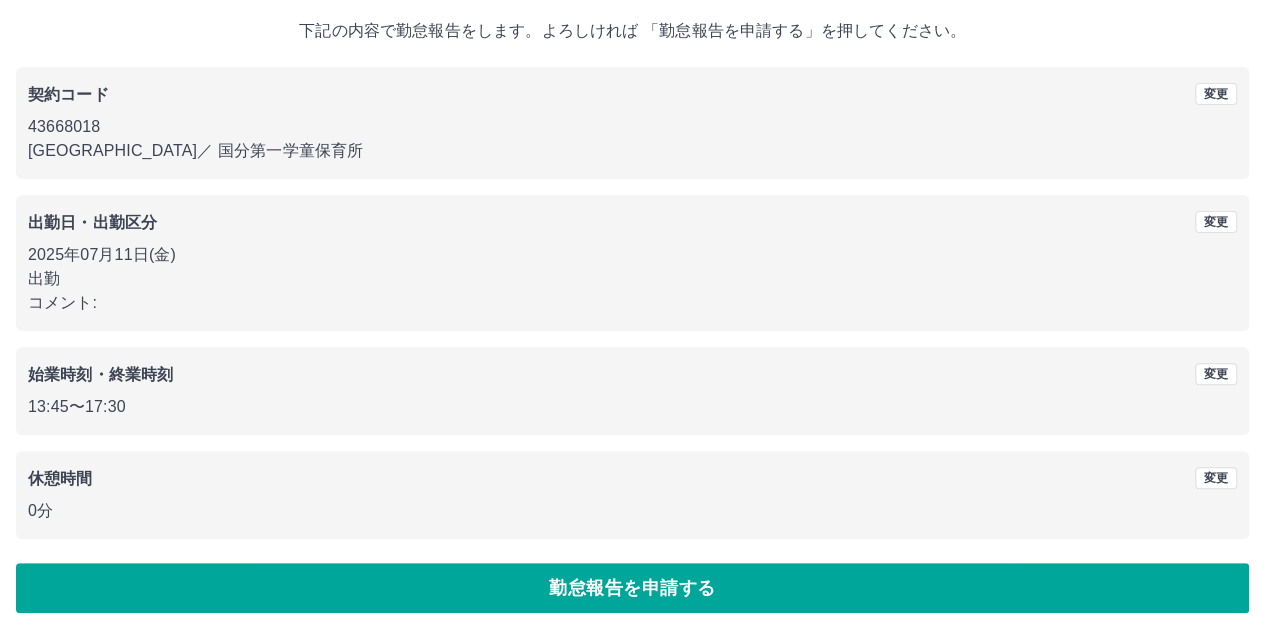 scroll, scrollTop: 116, scrollLeft: 0, axis: vertical 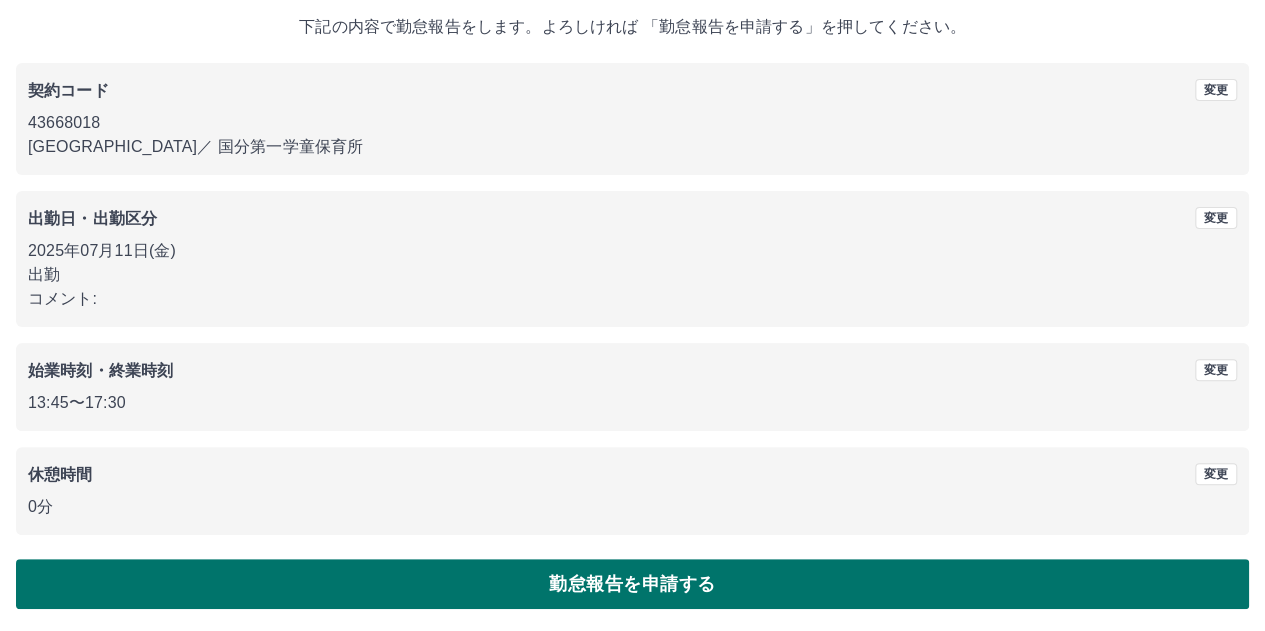click on "勤怠報告を申請する" at bounding box center [632, 584] 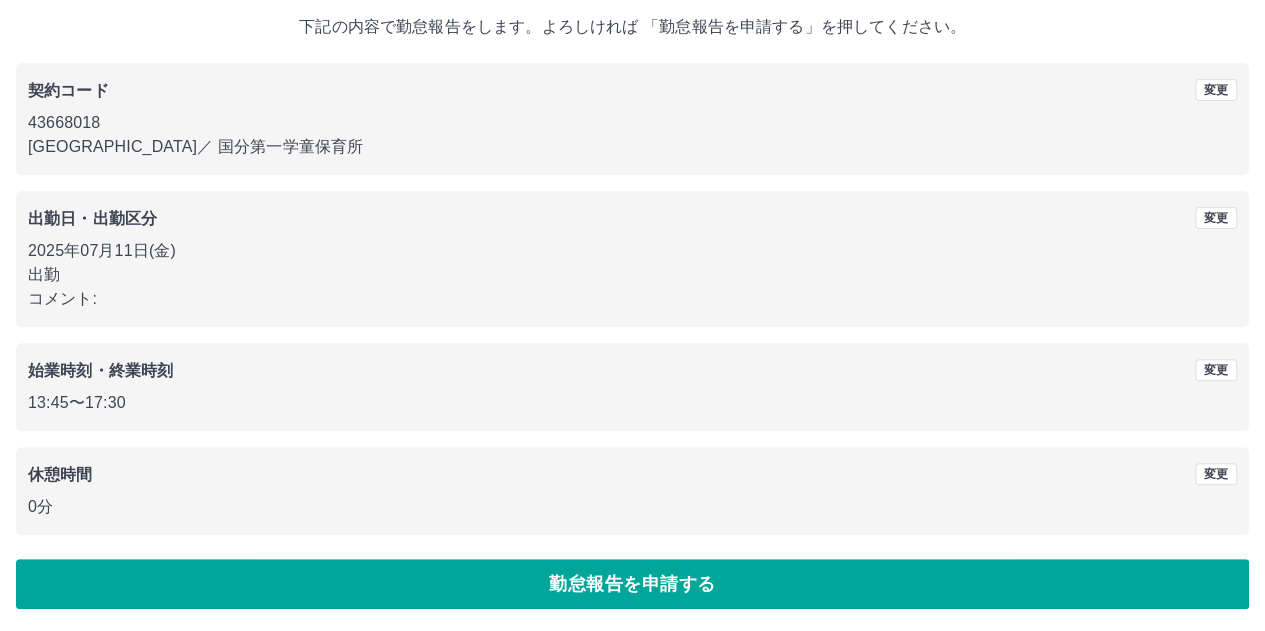 scroll, scrollTop: 0, scrollLeft: 0, axis: both 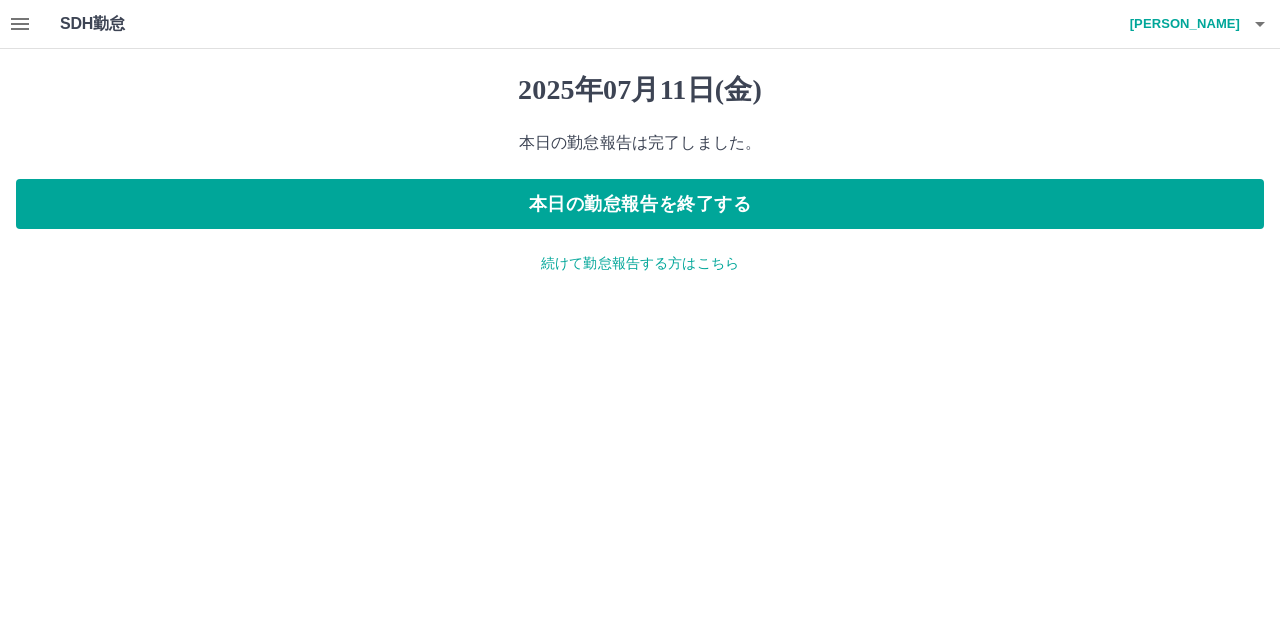drag, startPoint x: 81, startPoint y: 23, endPoint x: 70, endPoint y: 15, distance: 13.601471 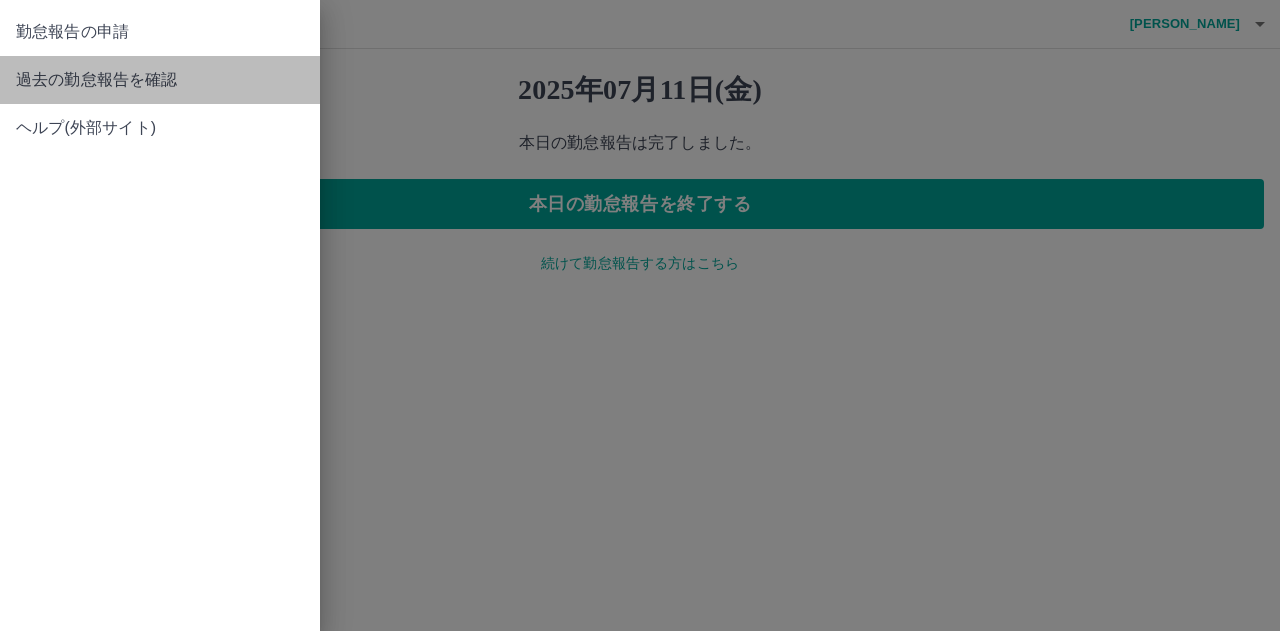 click on "過去の勤怠報告を確認" at bounding box center (160, 80) 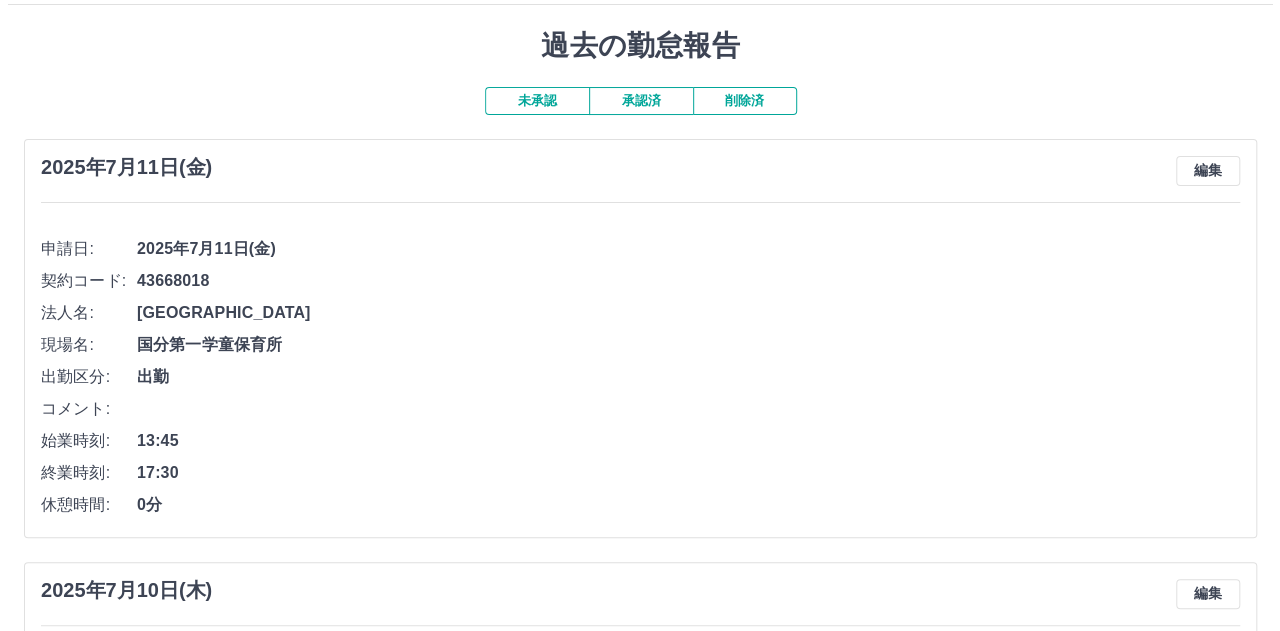 scroll, scrollTop: 0, scrollLeft: 0, axis: both 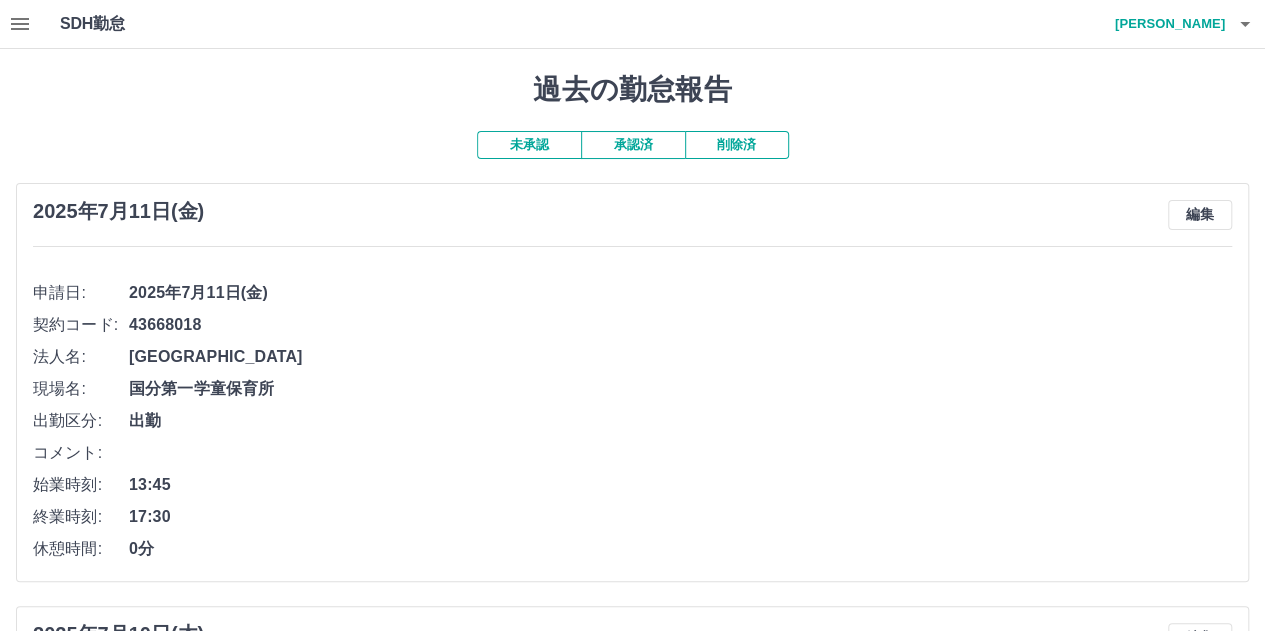click on "[PERSON_NAME]" at bounding box center (1165, 24) 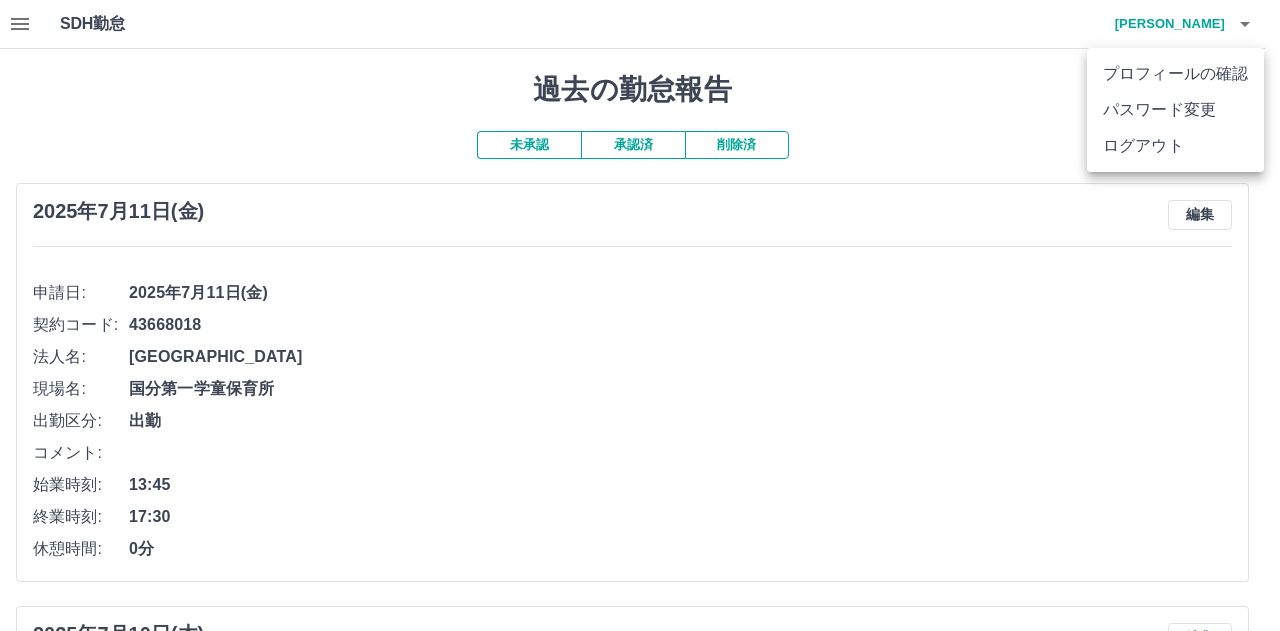 click on "ログアウト" at bounding box center (1175, 146) 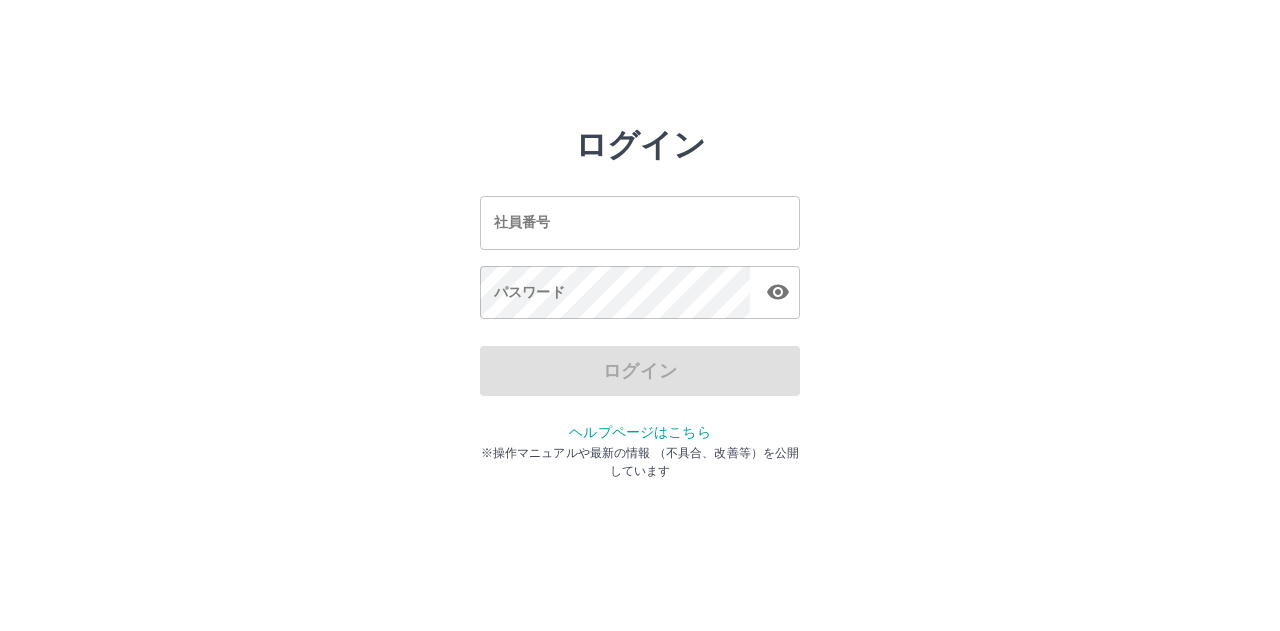 scroll, scrollTop: 0, scrollLeft: 0, axis: both 